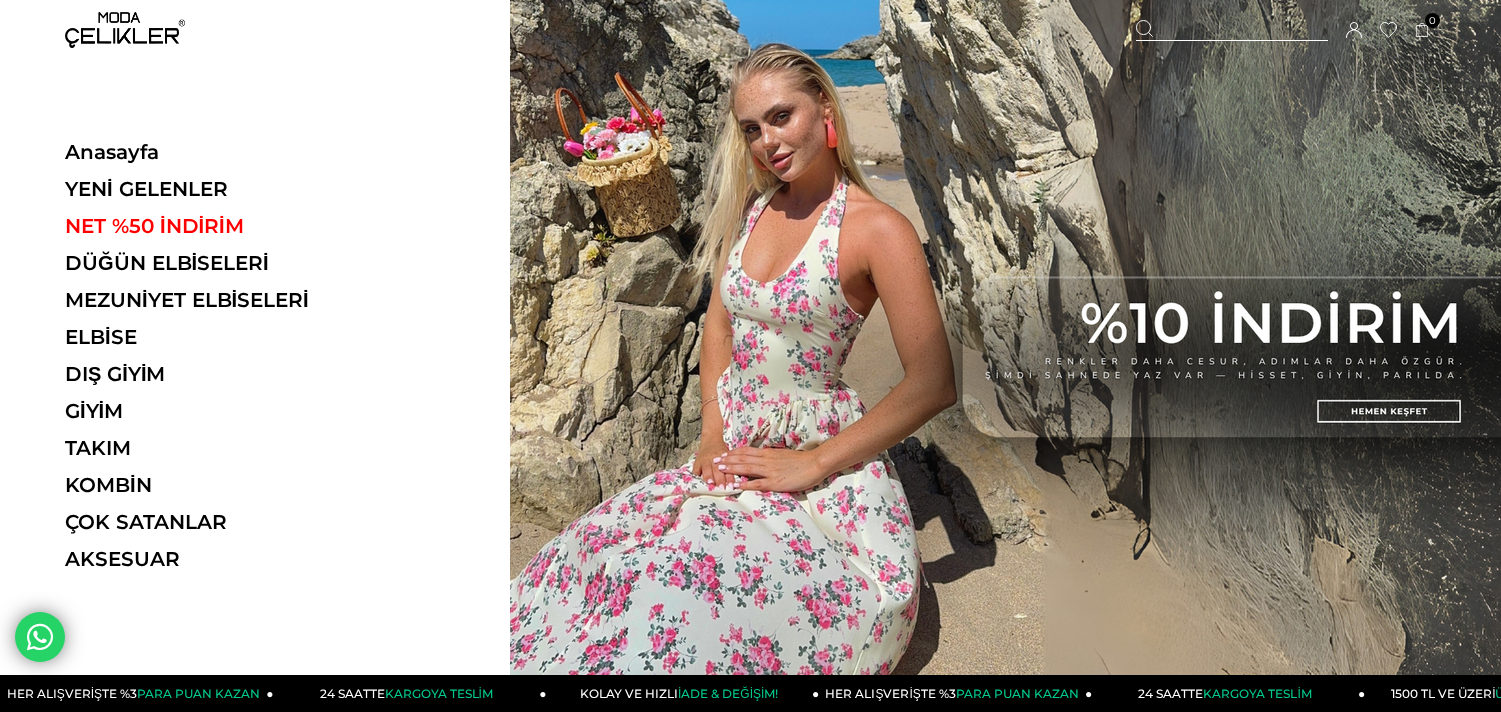 scroll, scrollTop: 0, scrollLeft: 0, axis: both 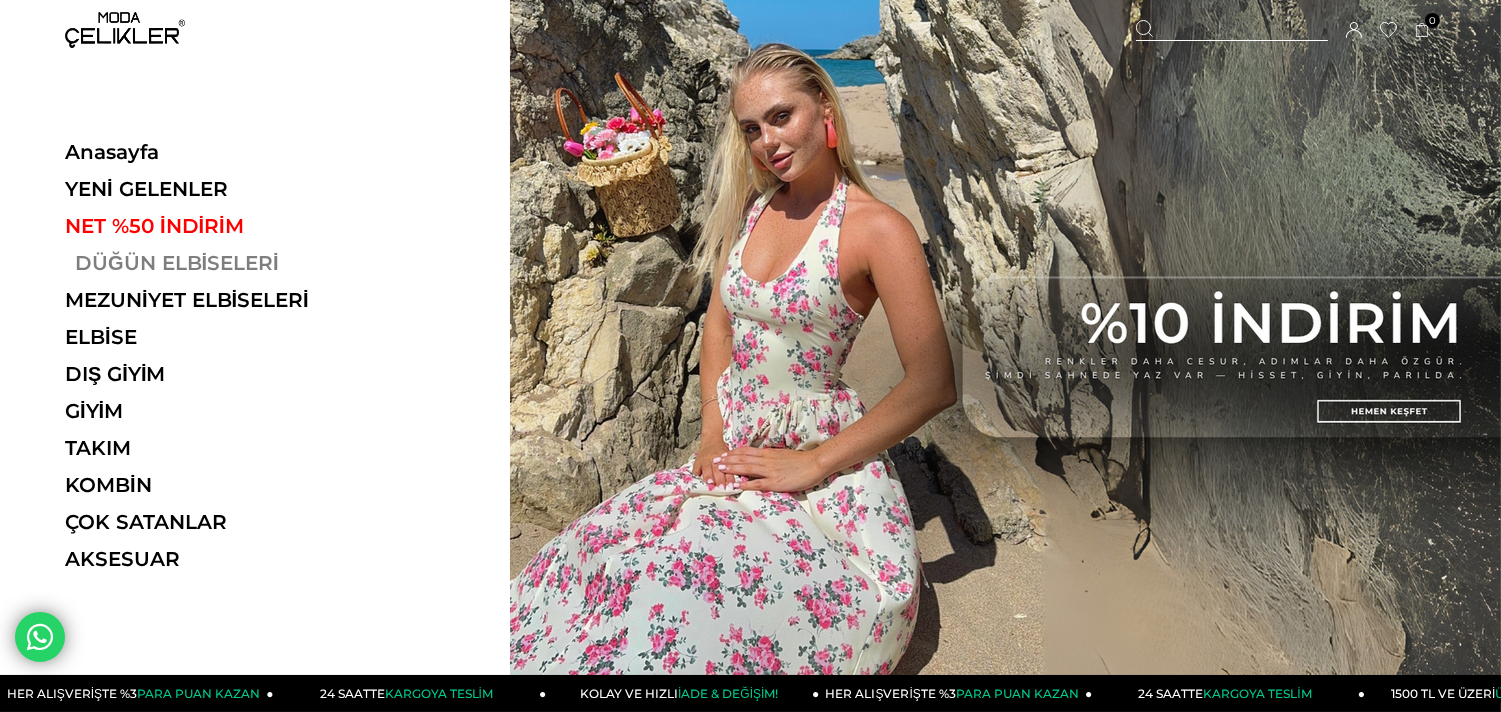 click on "DÜĞÜN ELBİSELERİ" at bounding box center [202, 263] 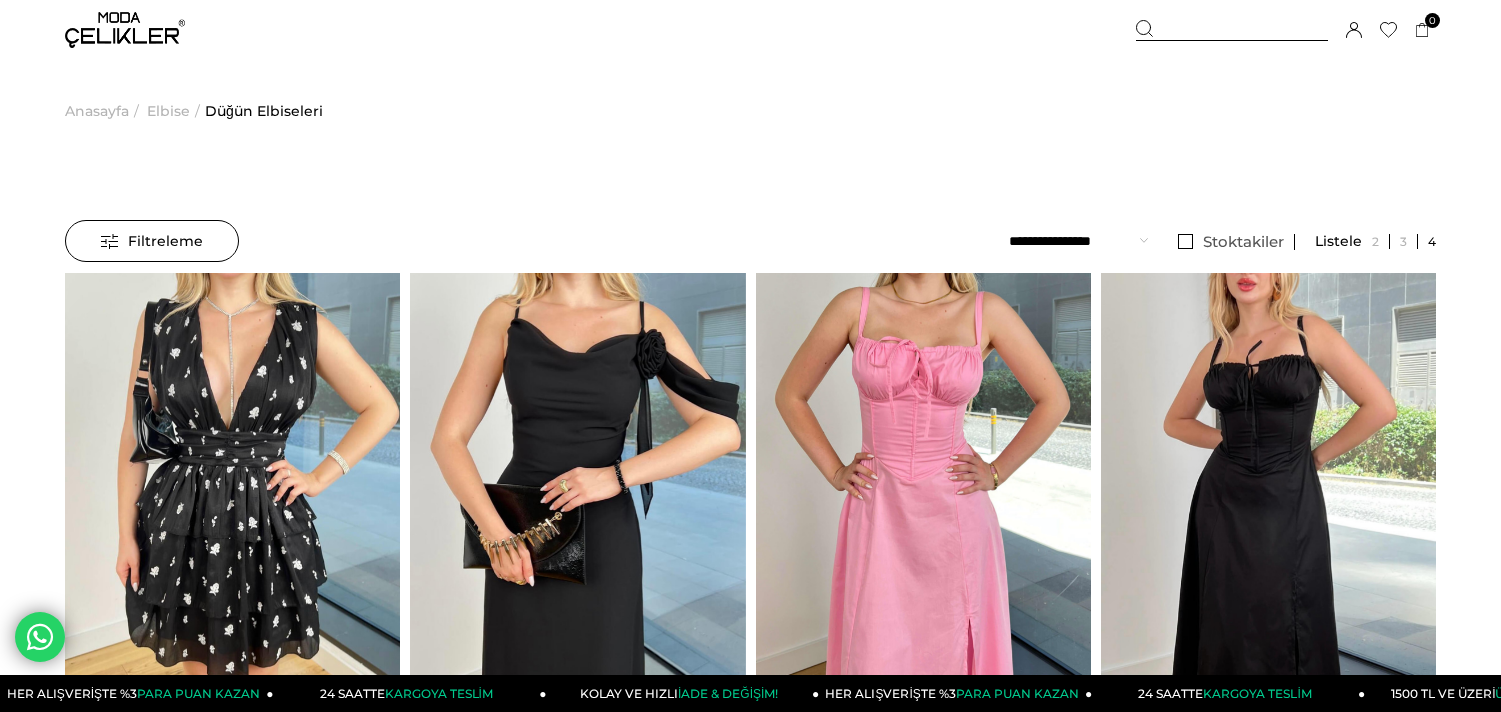 scroll, scrollTop: 0, scrollLeft: 0, axis: both 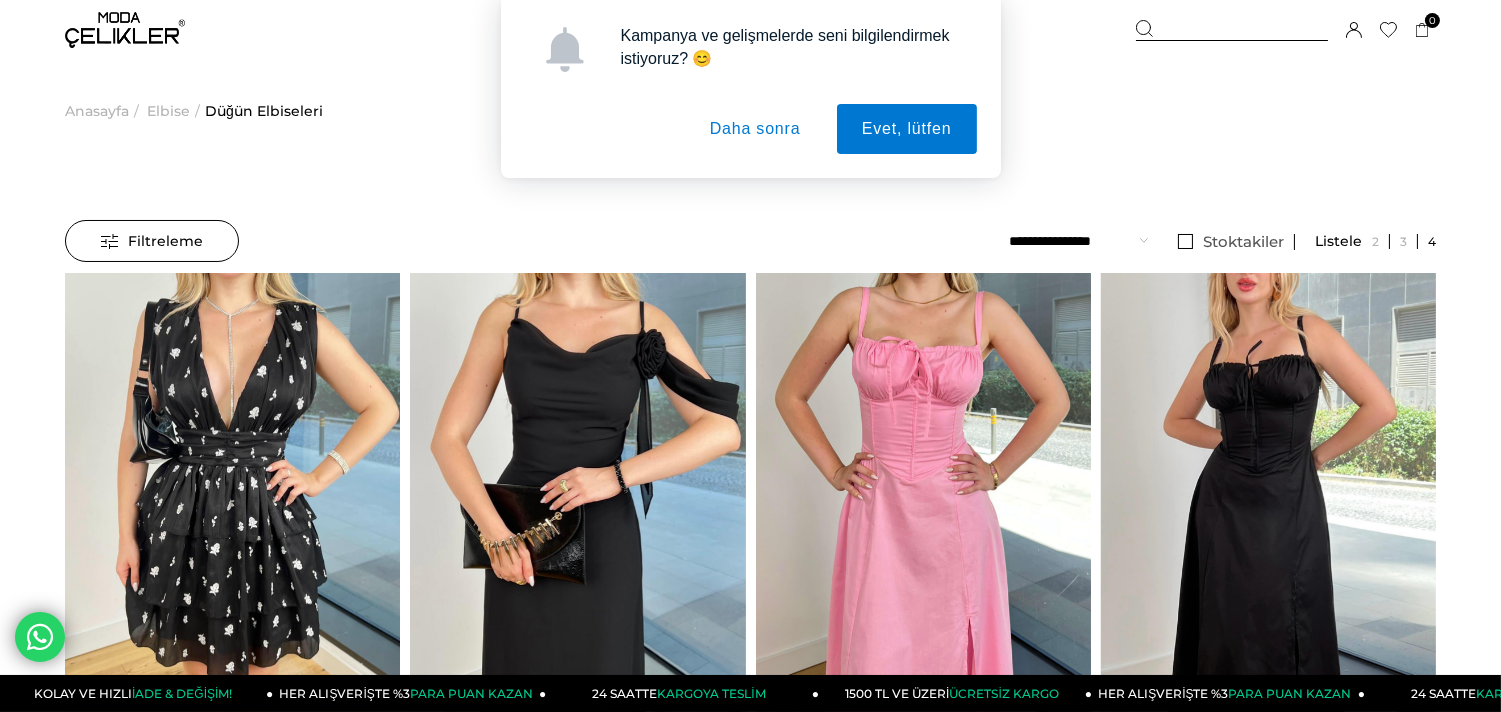 click on "Daha sonra" at bounding box center (755, 129) 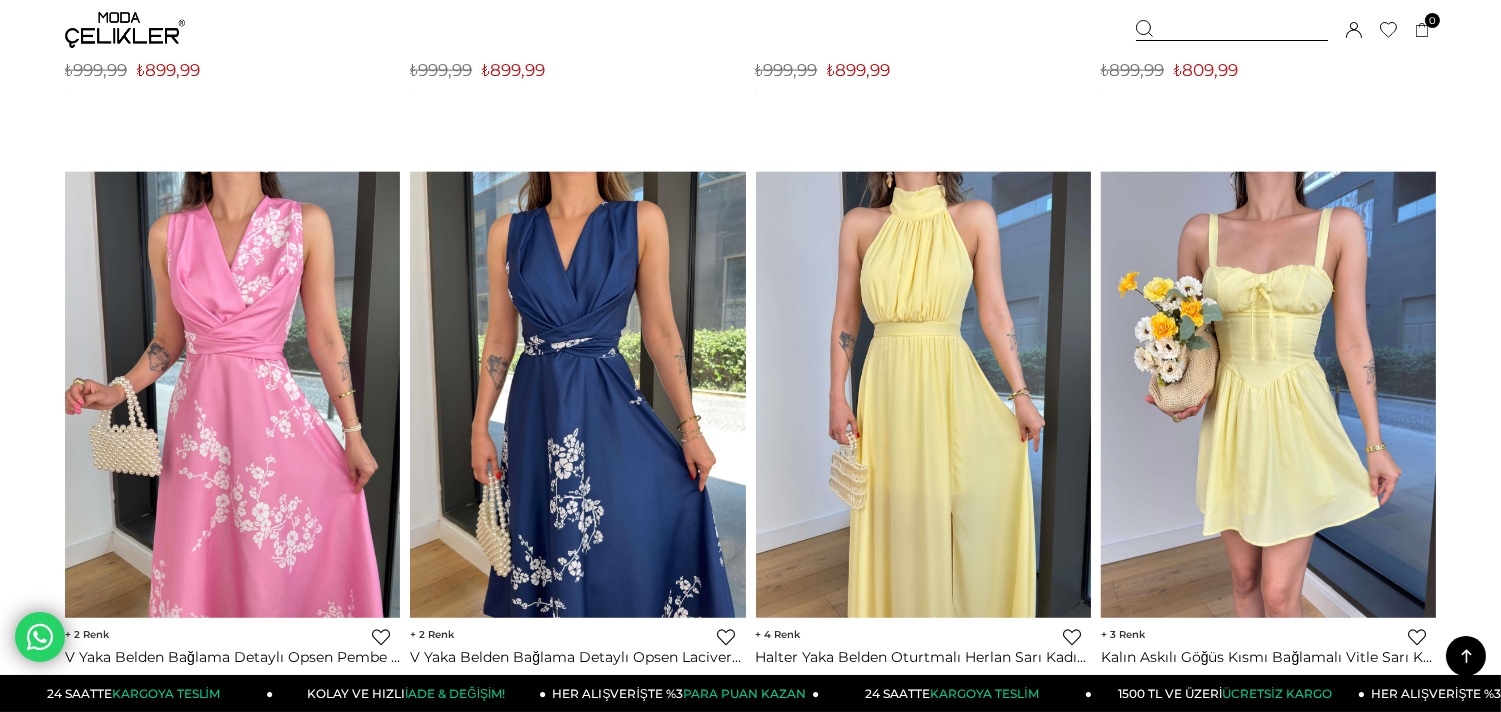 scroll, scrollTop: 5666, scrollLeft: 0, axis: vertical 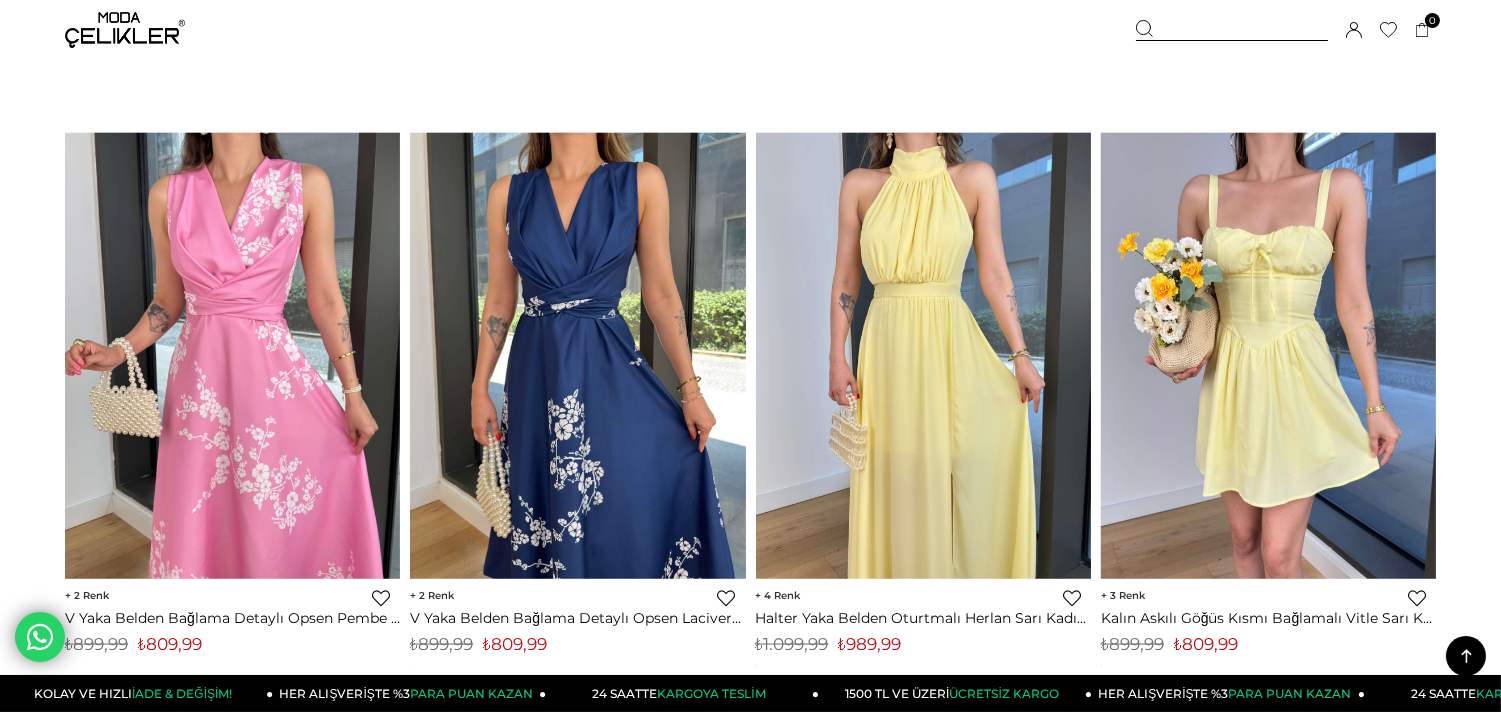 click at bounding box center [1232, 30] 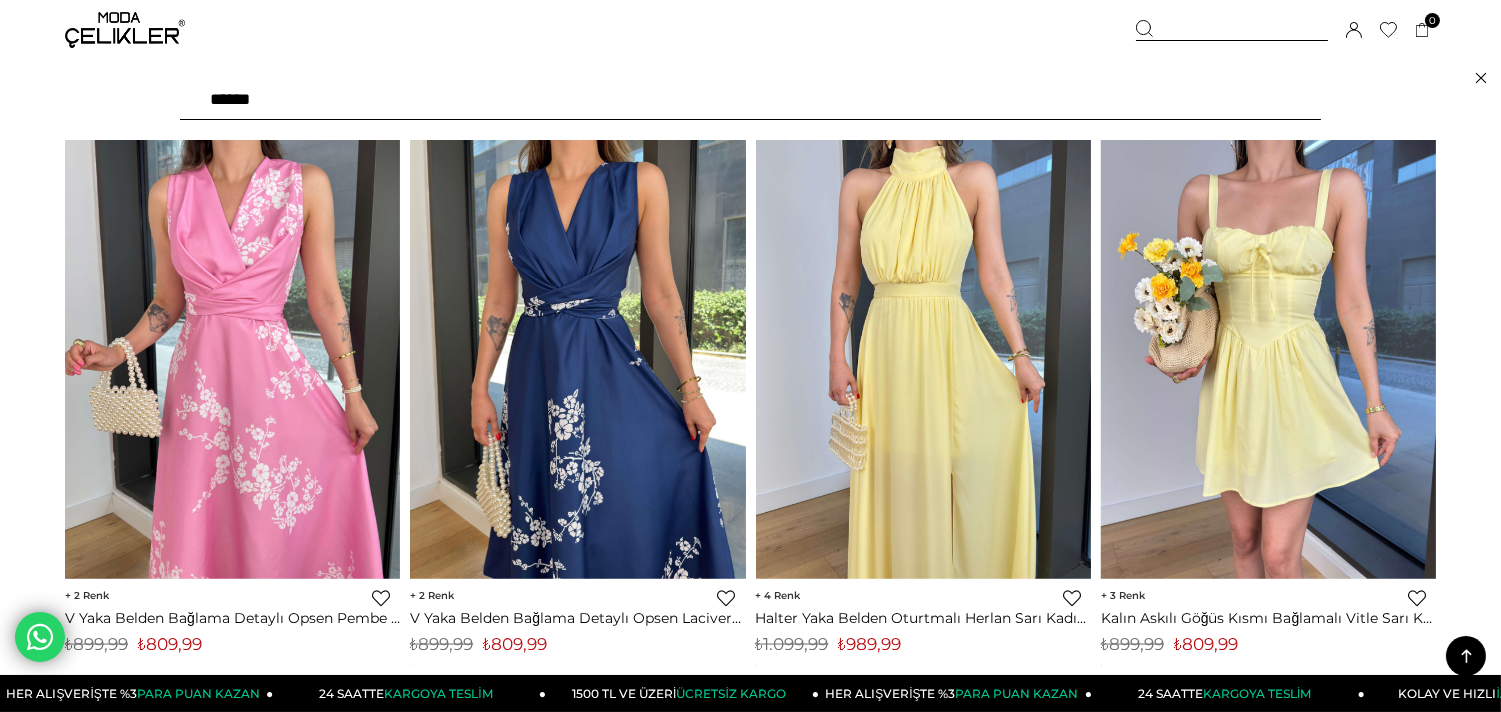type on "*******" 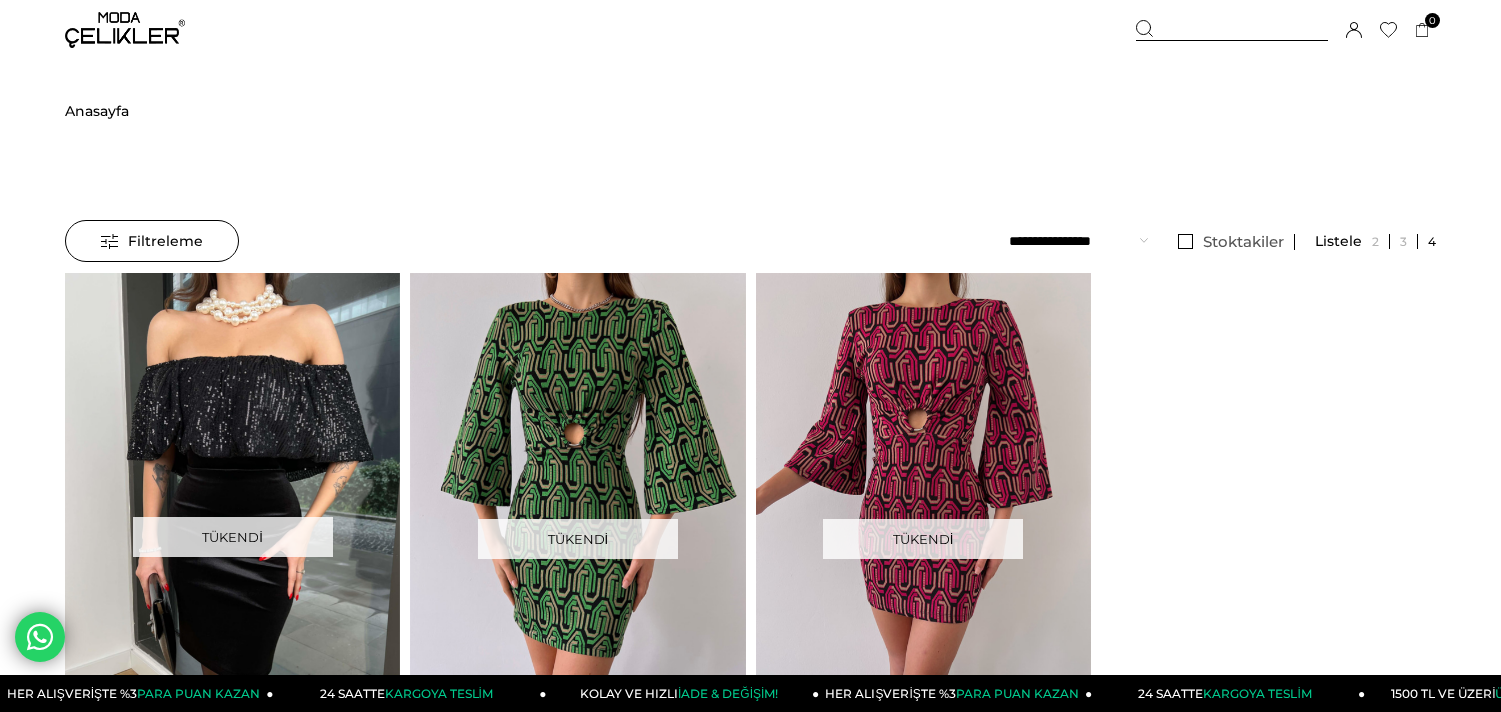 scroll, scrollTop: 0, scrollLeft: 0, axis: both 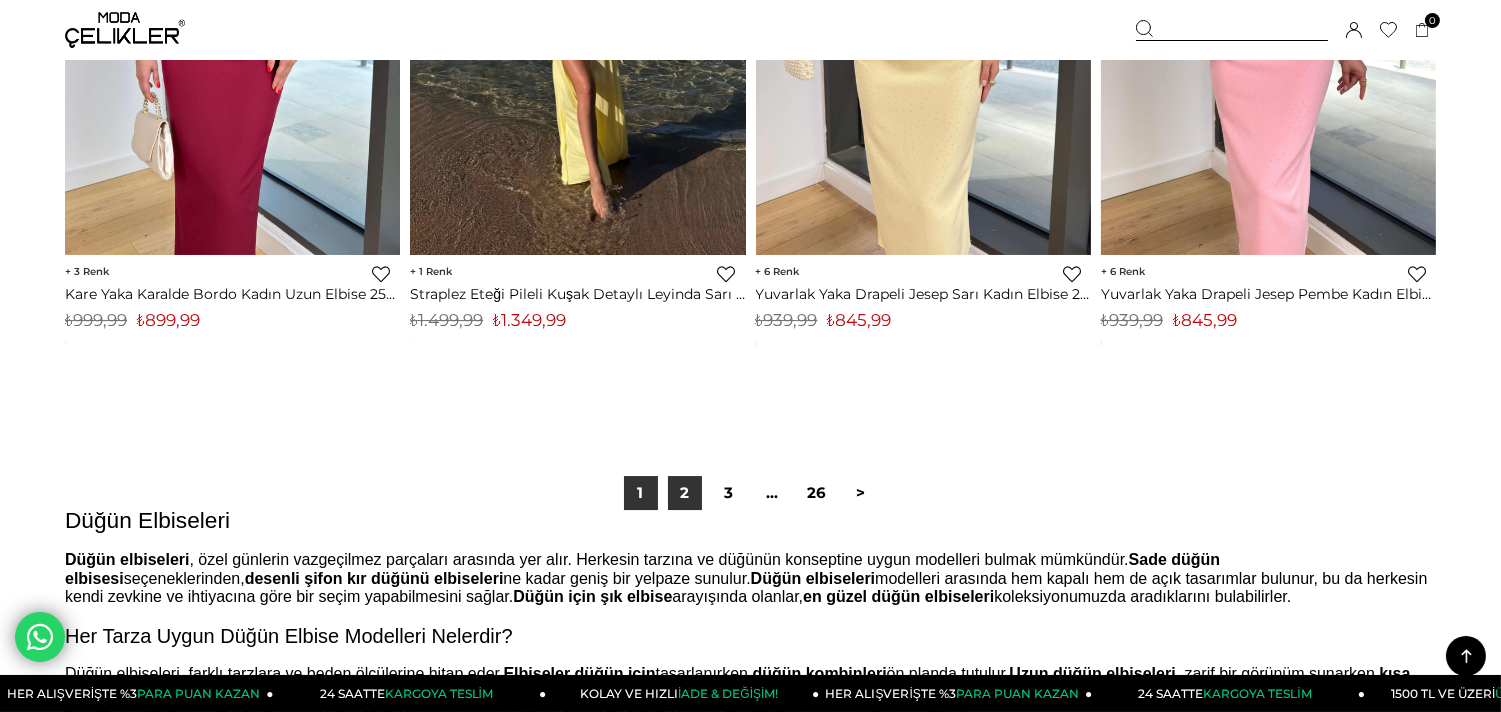 click on "2" at bounding box center (685, 493) 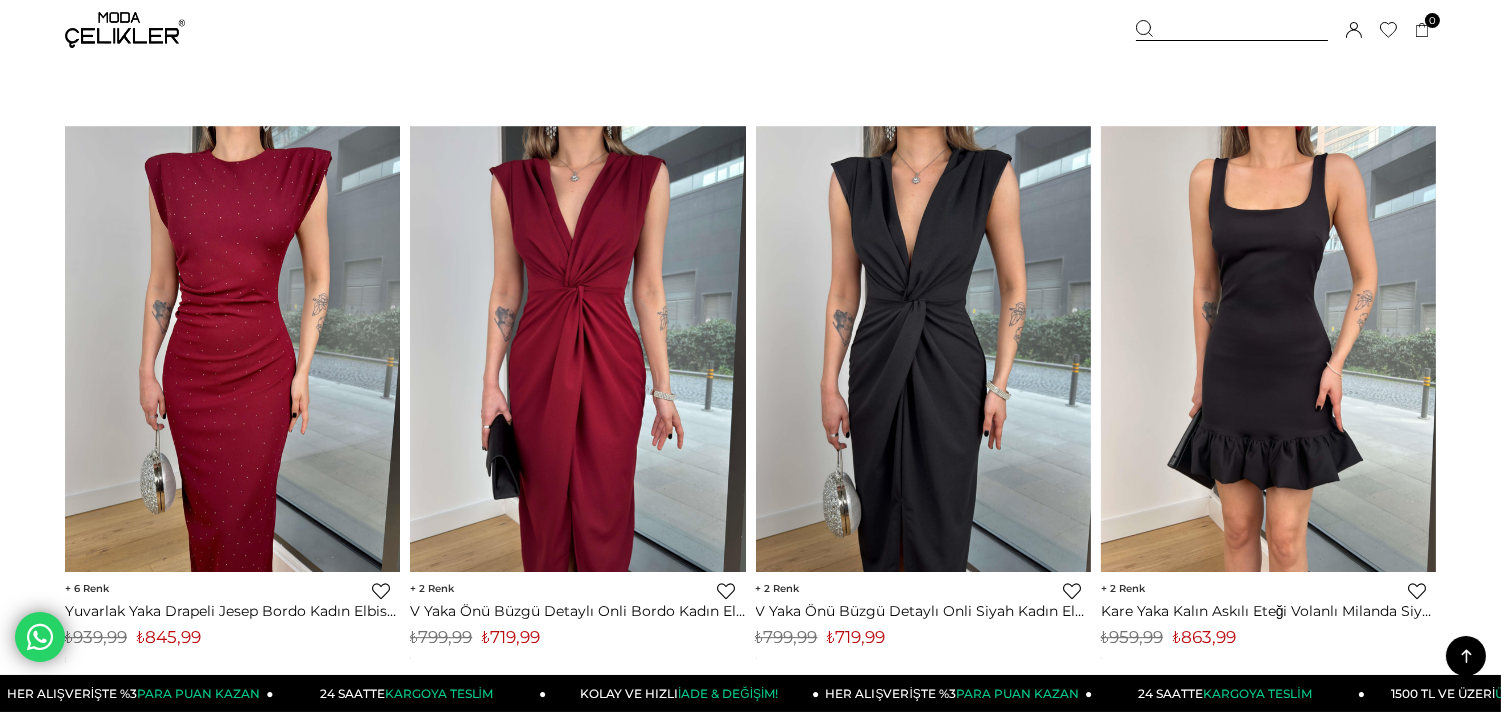 scroll, scrollTop: 10666, scrollLeft: 0, axis: vertical 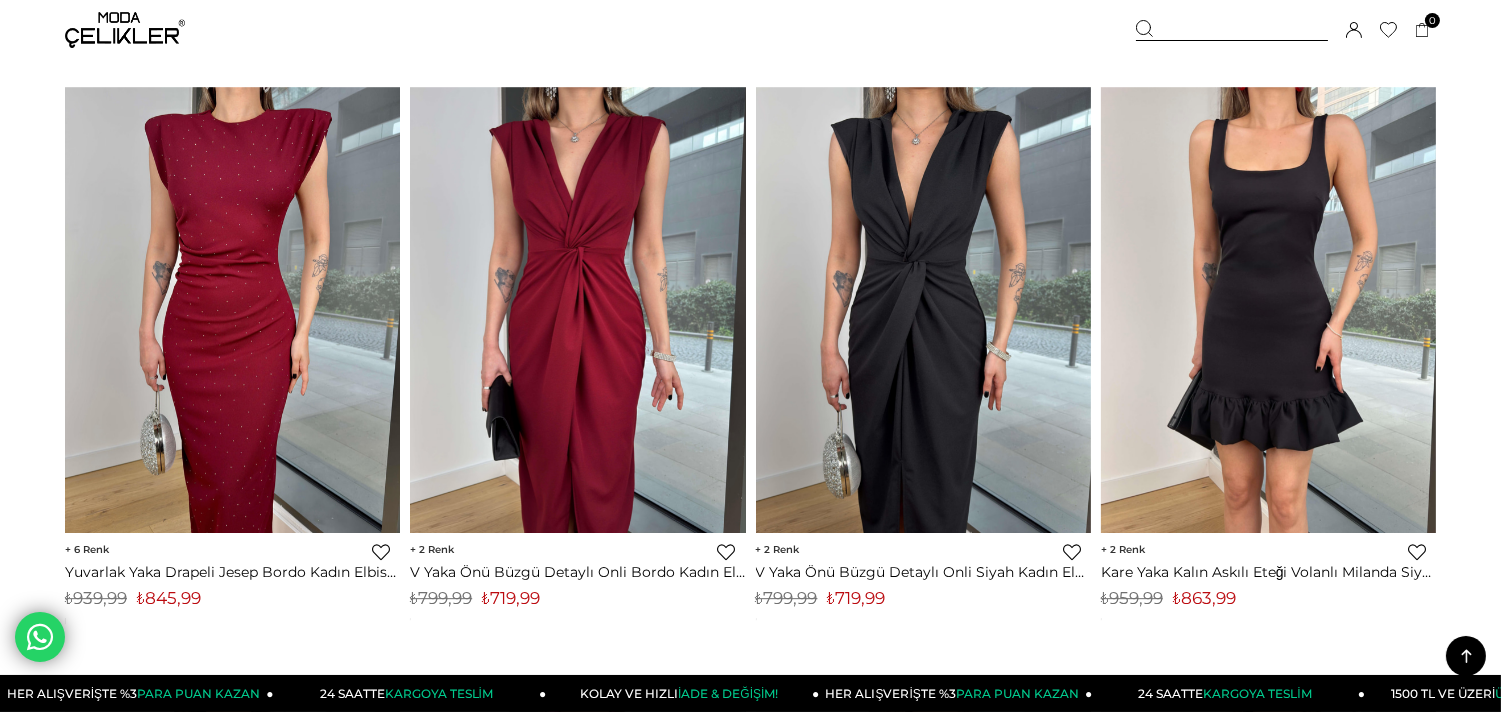 click at bounding box center (1232, 30) 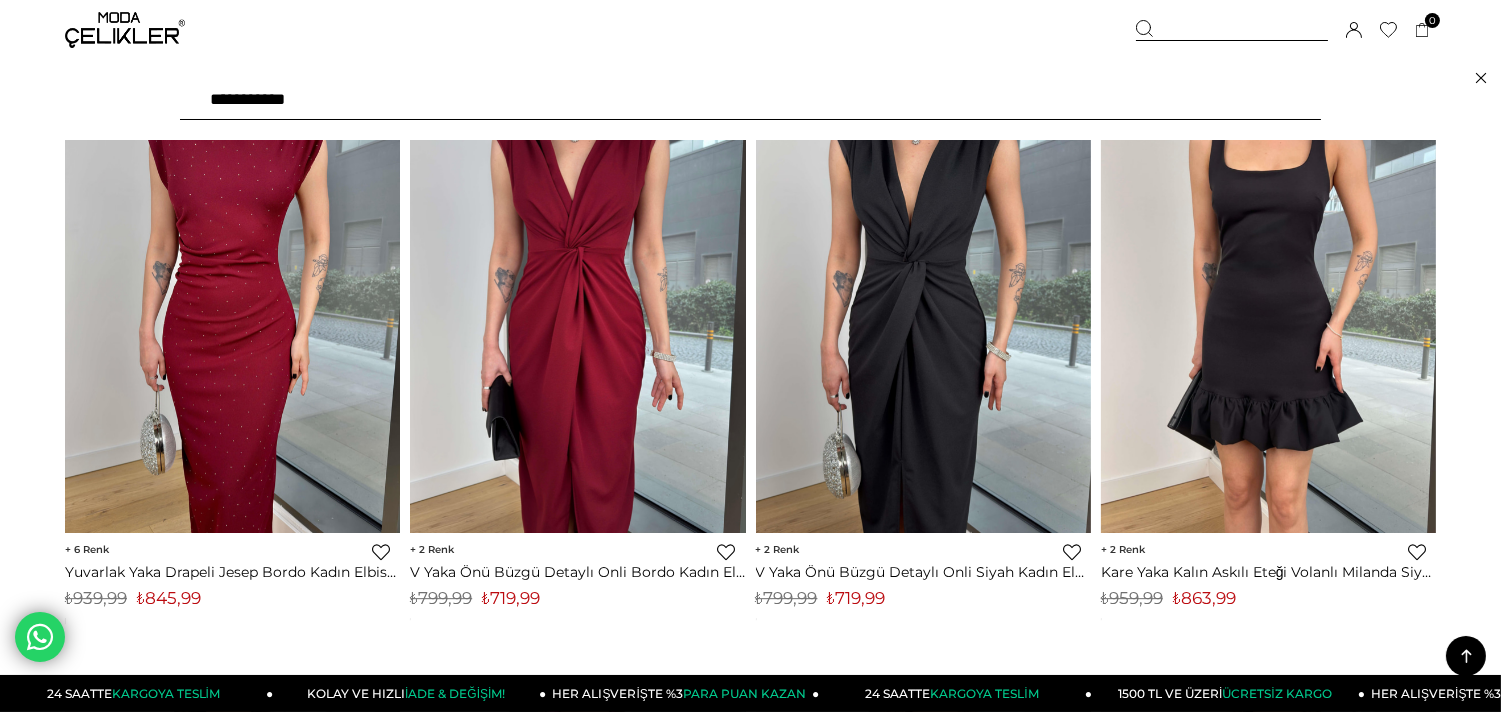 type on "**********" 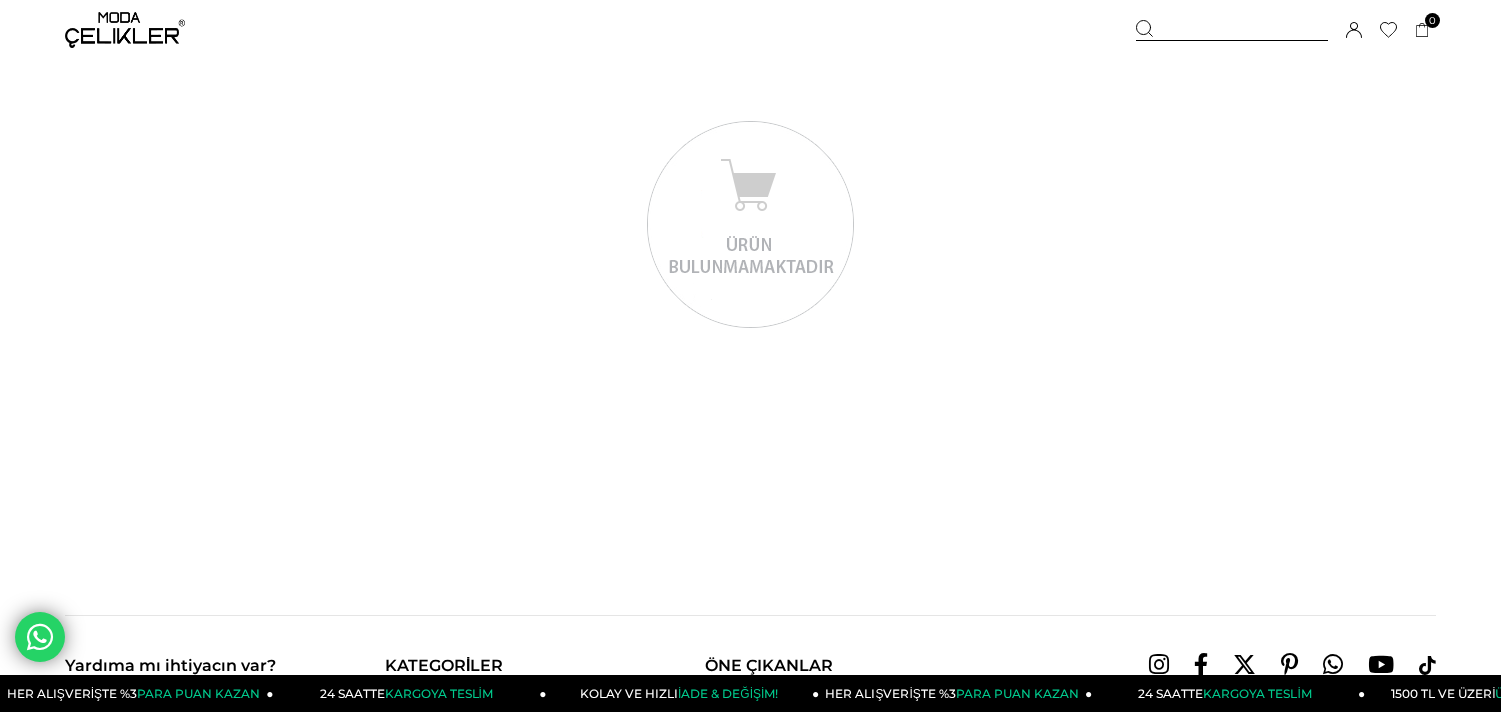 scroll, scrollTop: 0, scrollLeft: 0, axis: both 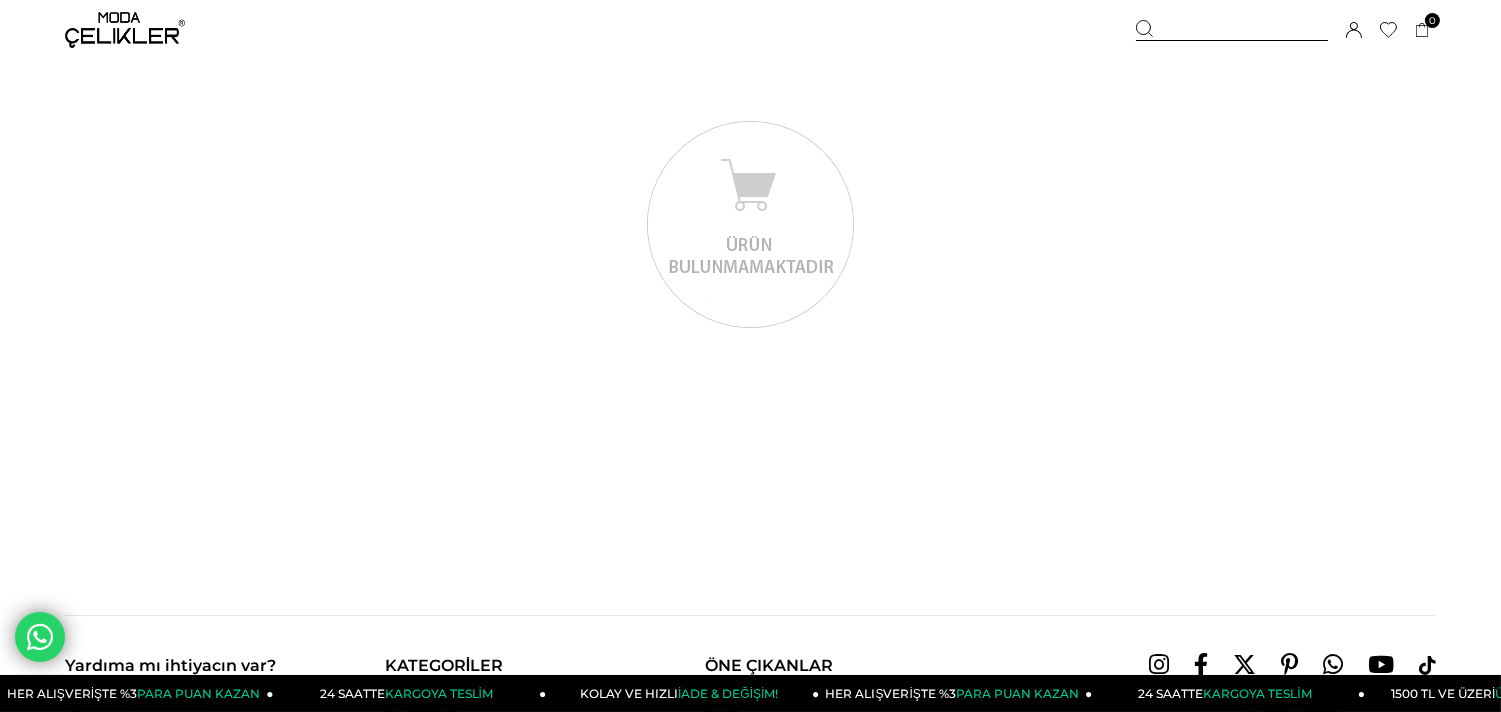 click on "Sepetim
0
Ürün
Sepetinizde ürün bulunmamaktadır.
Genel Toplam :
Sepetim
SİPARİŞİ TAMAMLA
Üye Girişi
Üye Ol
Google İle Bağlan" at bounding box center [1286, 30] 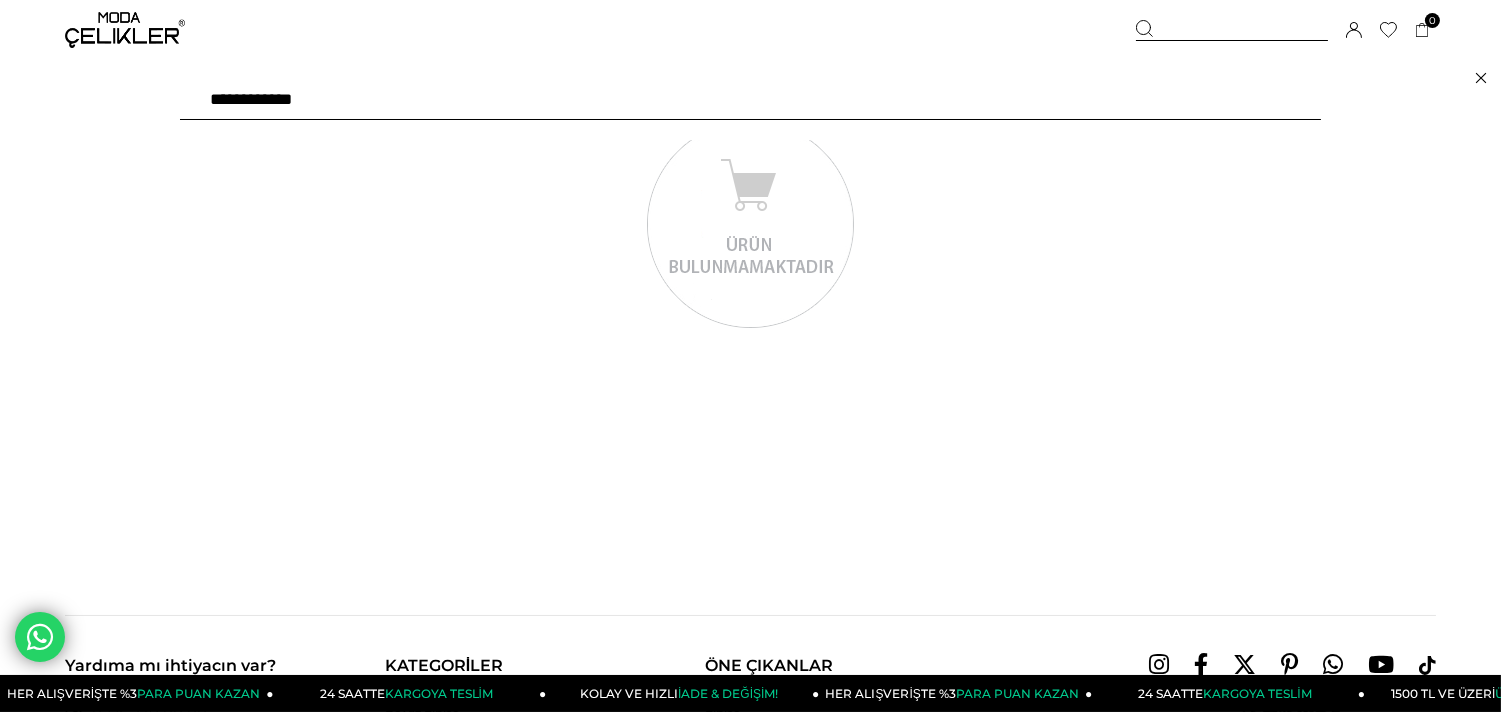 drag, startPoint x: 431, startPoint y: 104, endPoint x: 187, endPoint y: 117, distance: 244.34607 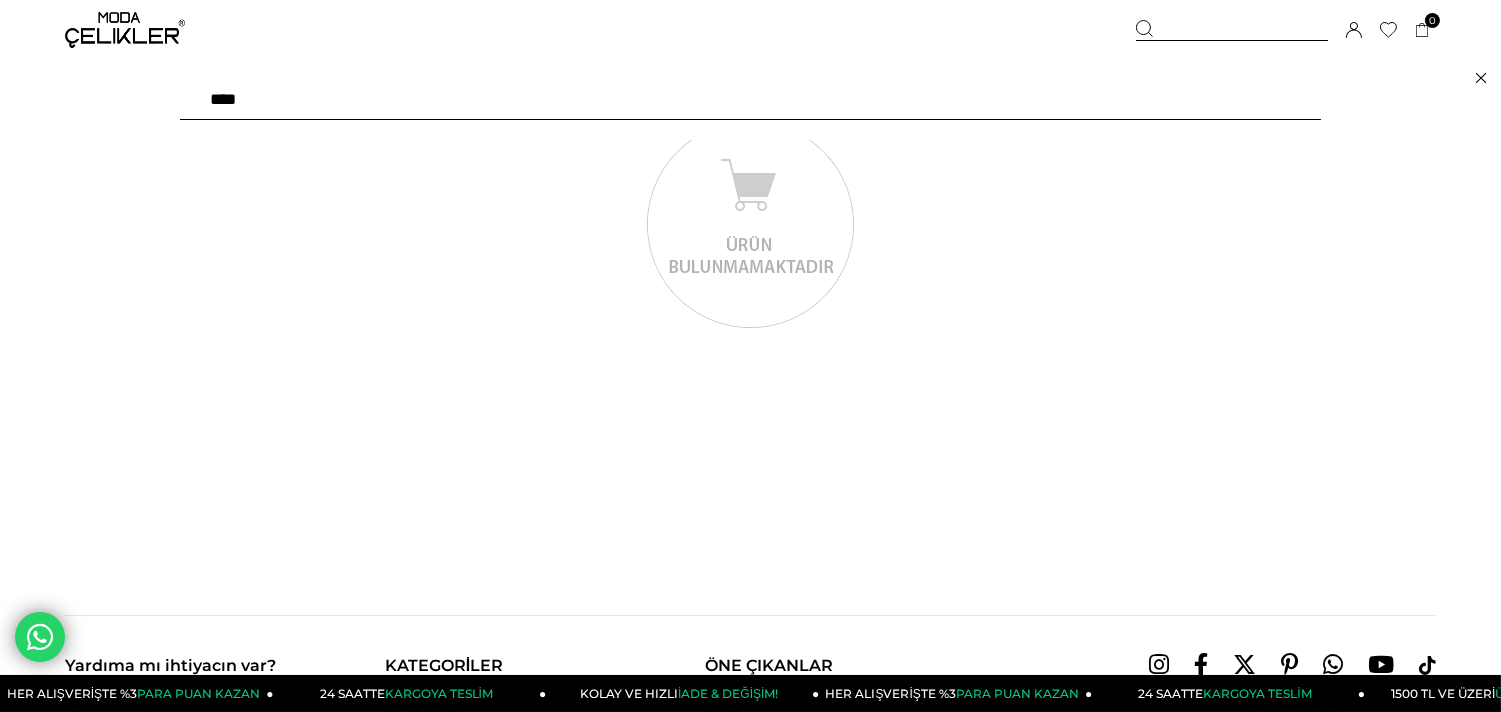 type on "*****" 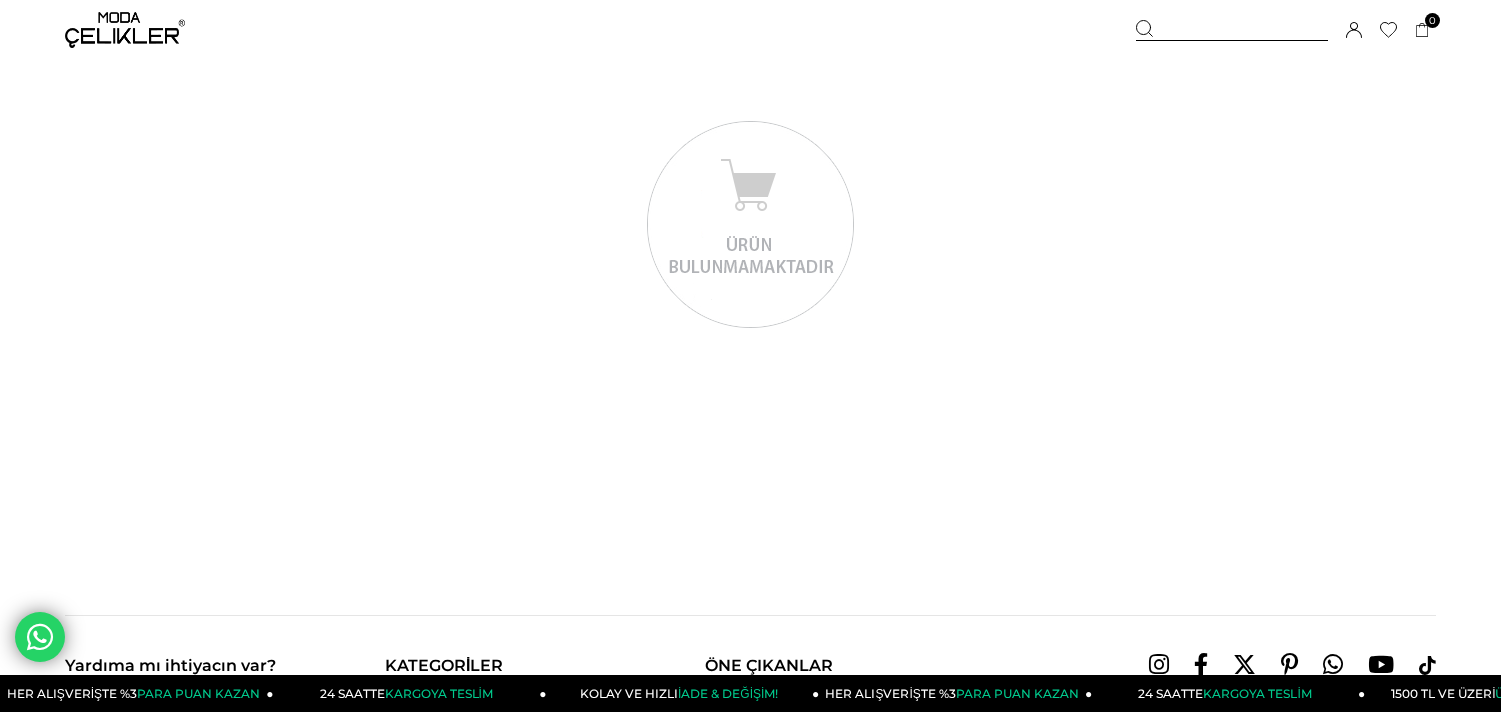 scroll, scrollTop: 0, scrollLeft: 0, axis: both 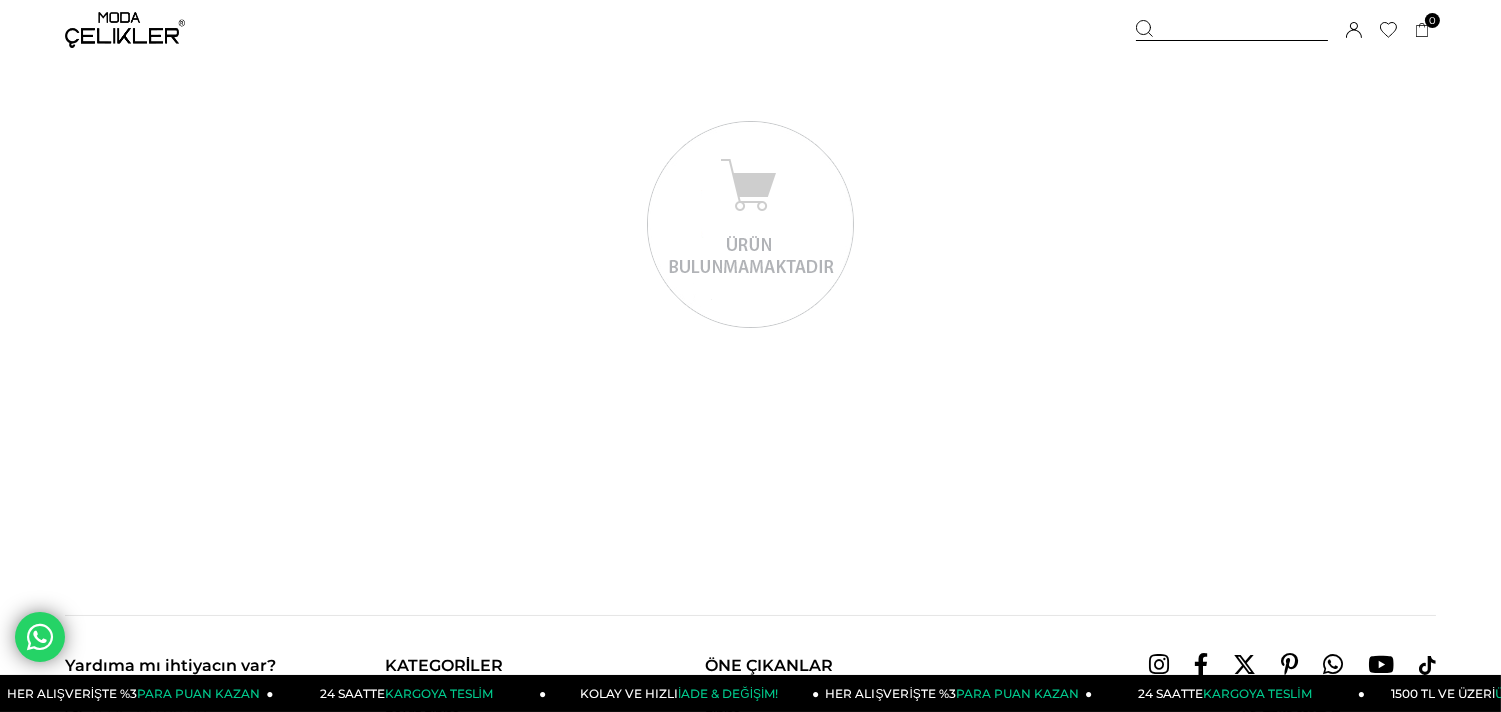 click at bounding box center (1232, 30) 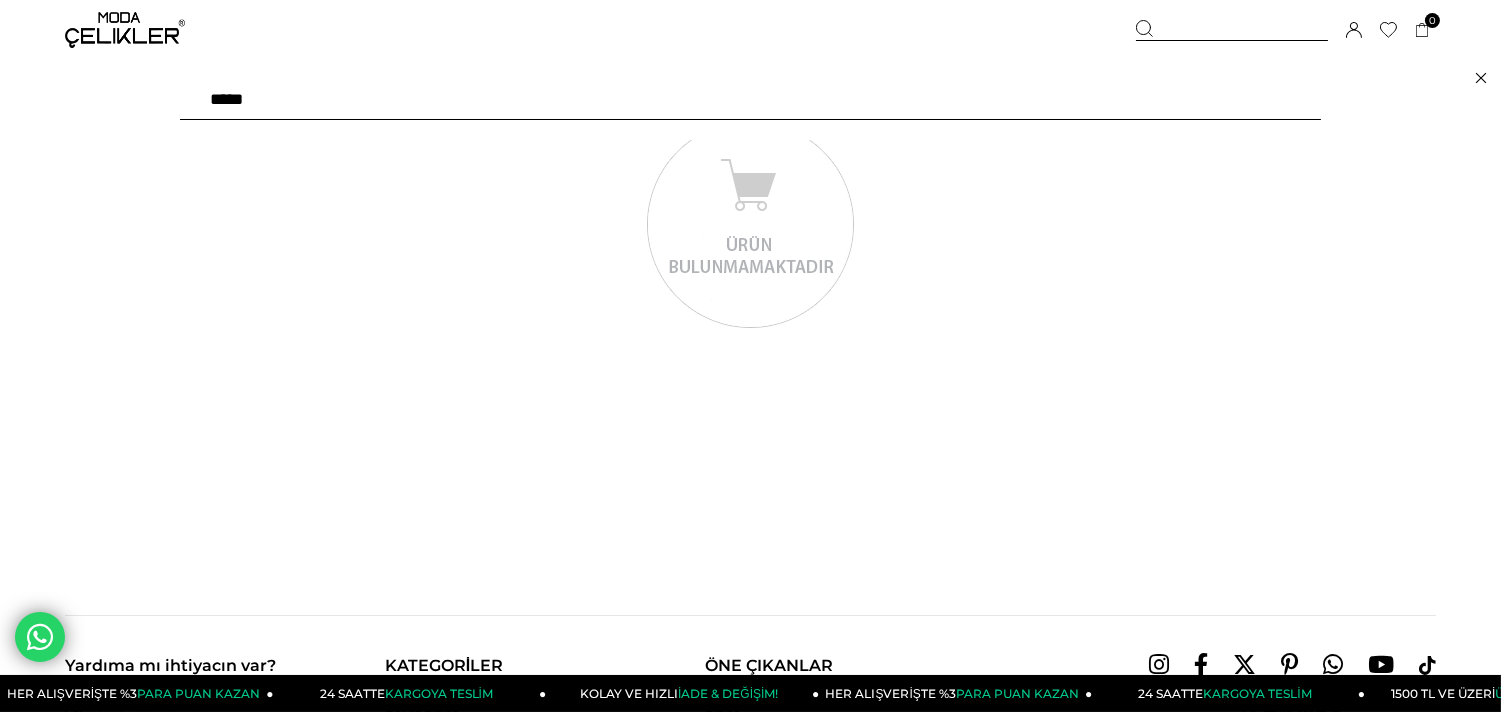 click on "*****" at bounding box center (750, 100) 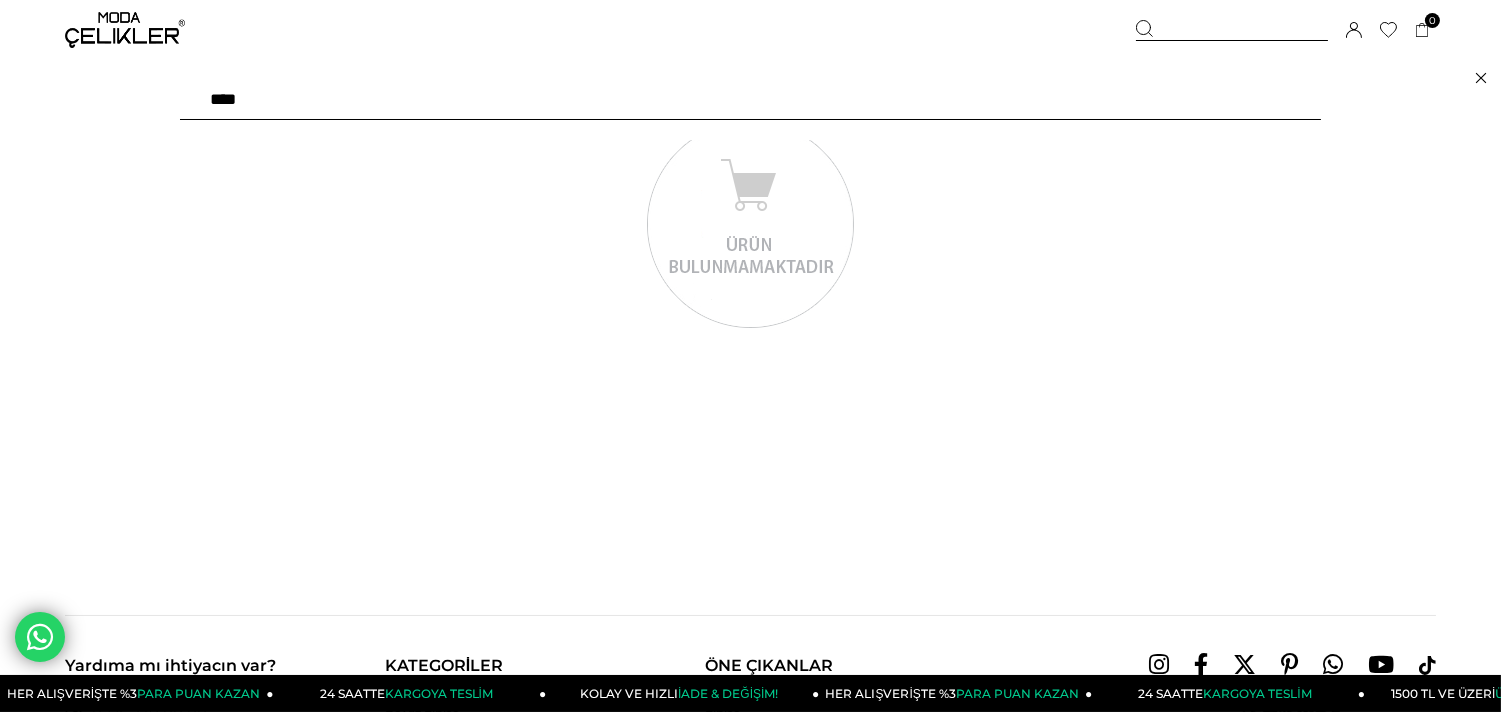 type on "*****" 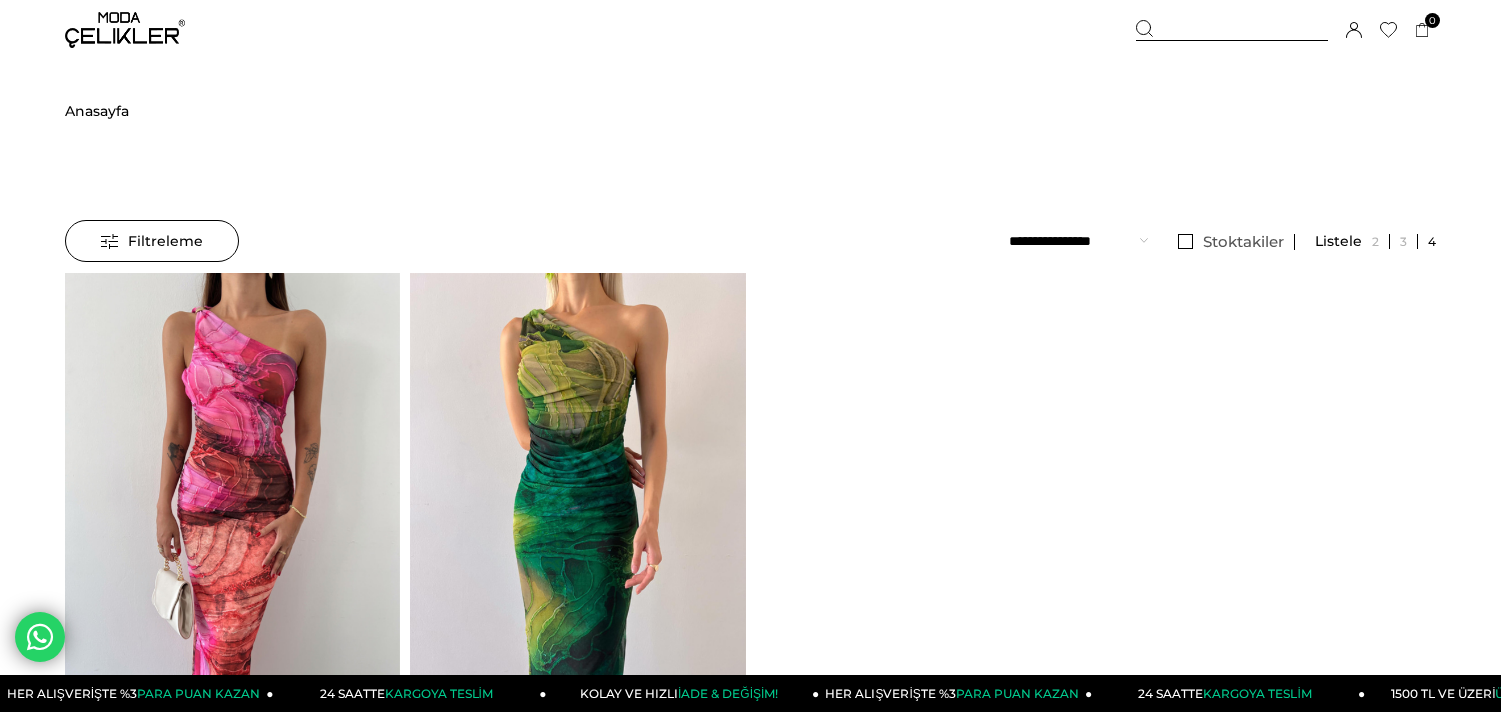 scroll, scrollTop: 0, scrollLeft: 0, axis: both 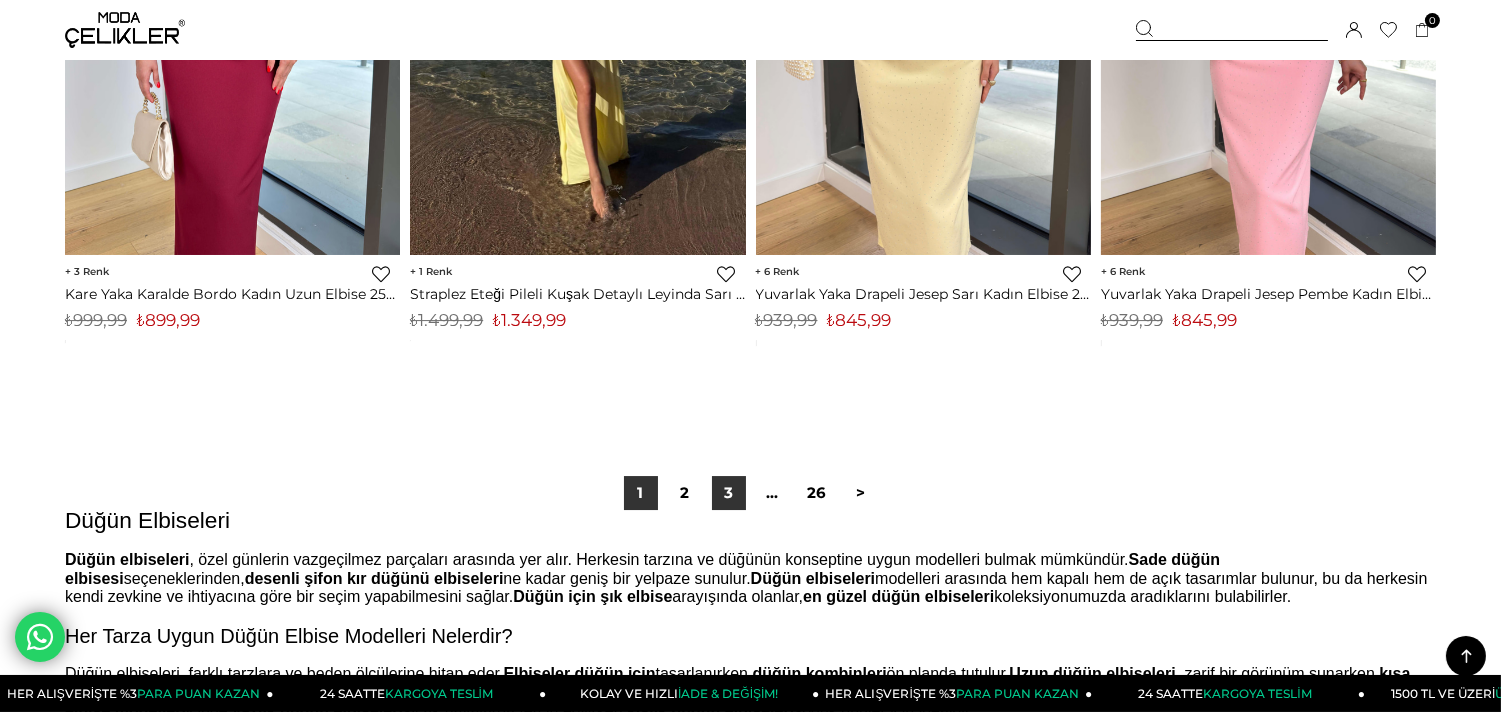 click on "3" at bounding box center (729, 493) 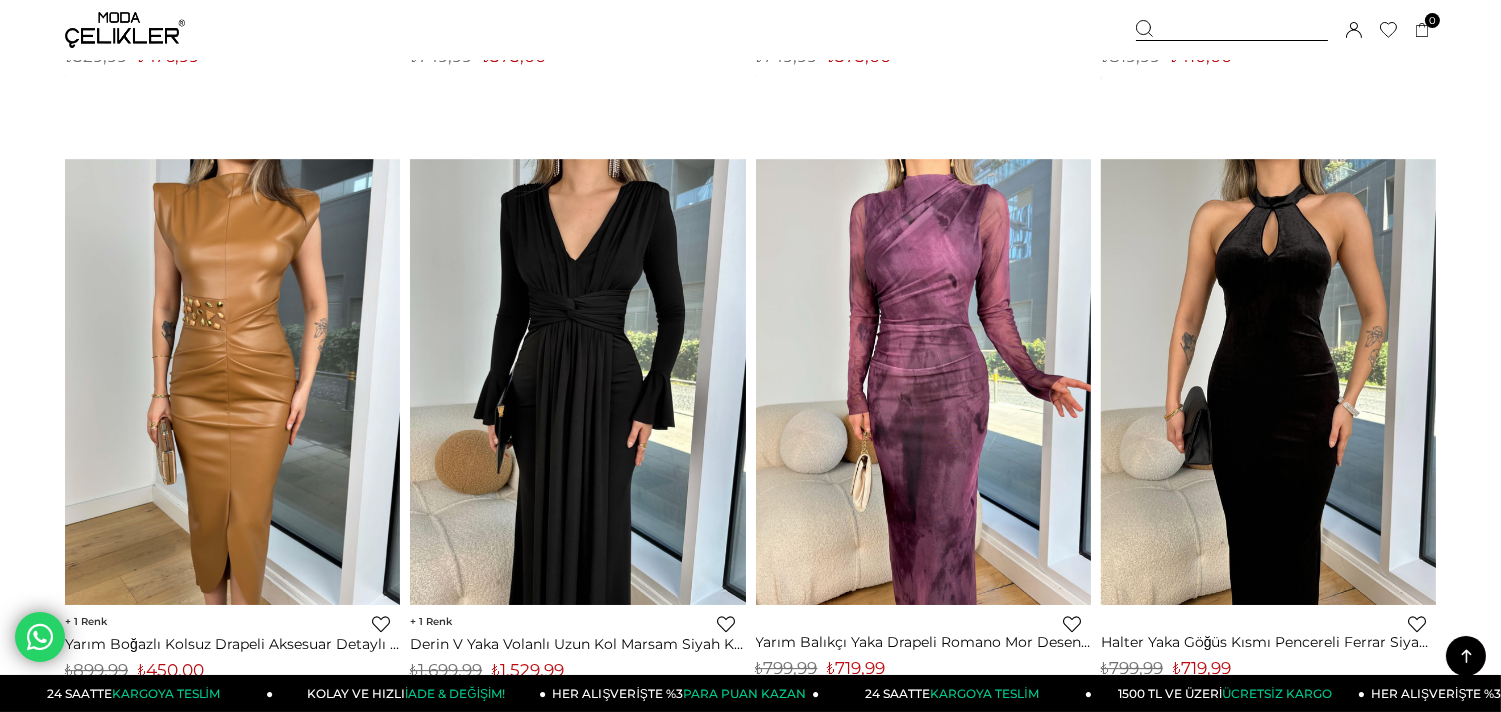 scroll, scrollTop: 11222, scrollLeft: 0, axis: vertical 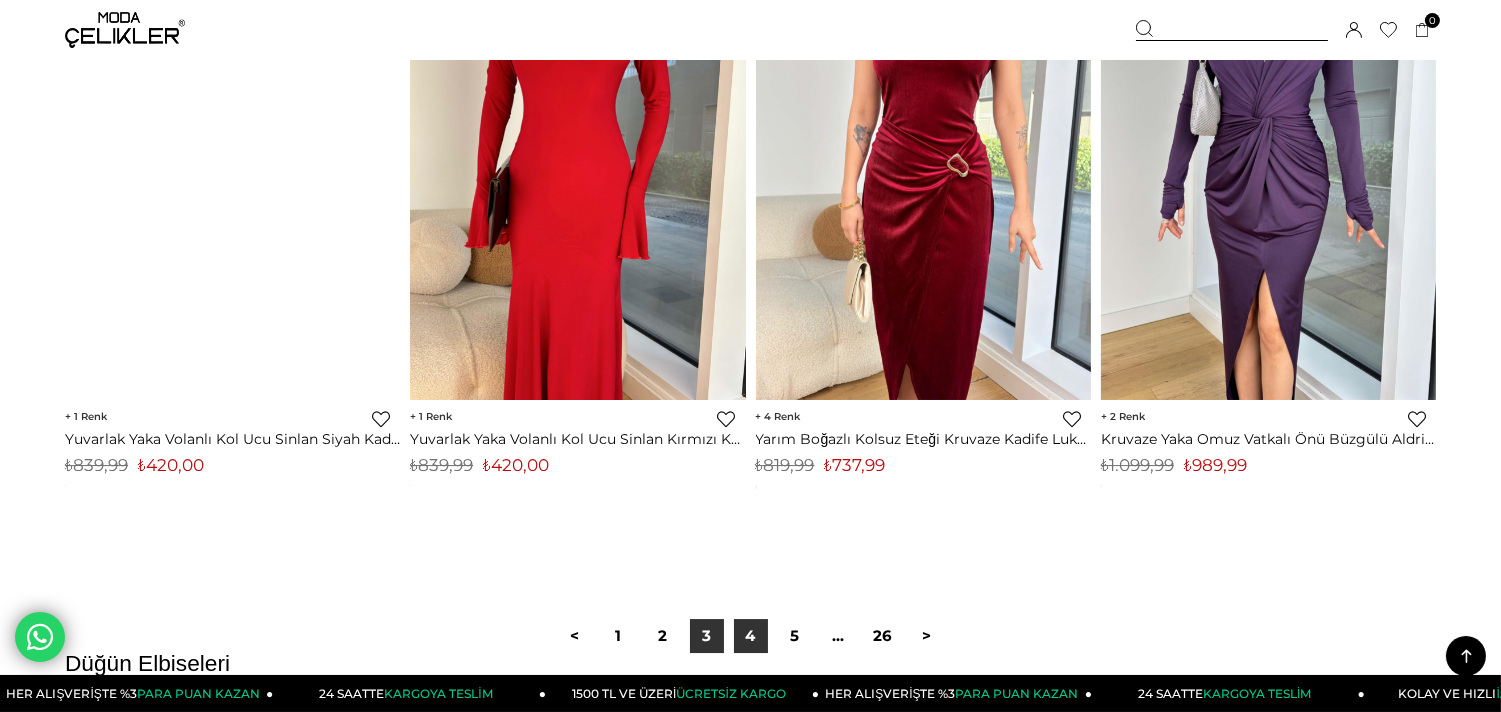 click on "4" at bounding box center (751, 636) 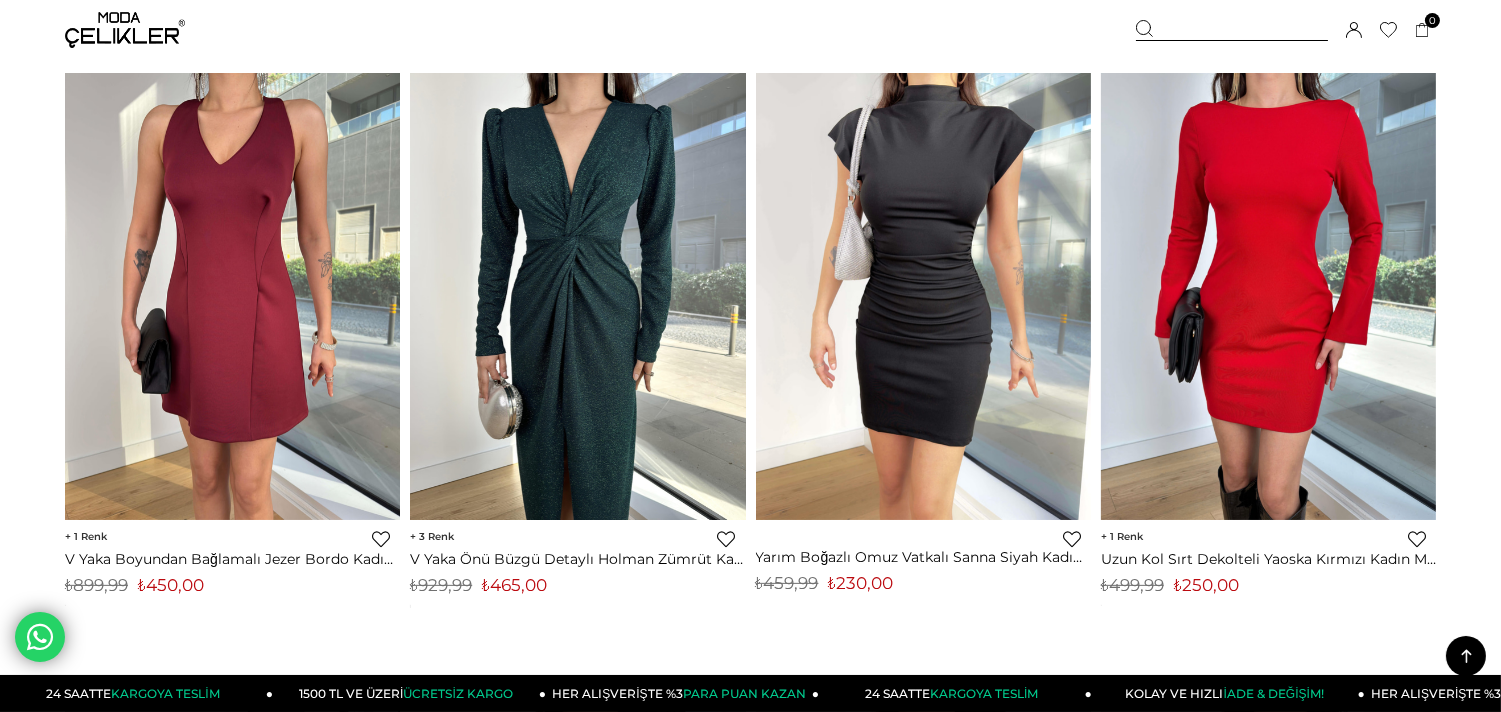 scroll, scrollTop: 1444, scrollLeft: 0, axis: vertical 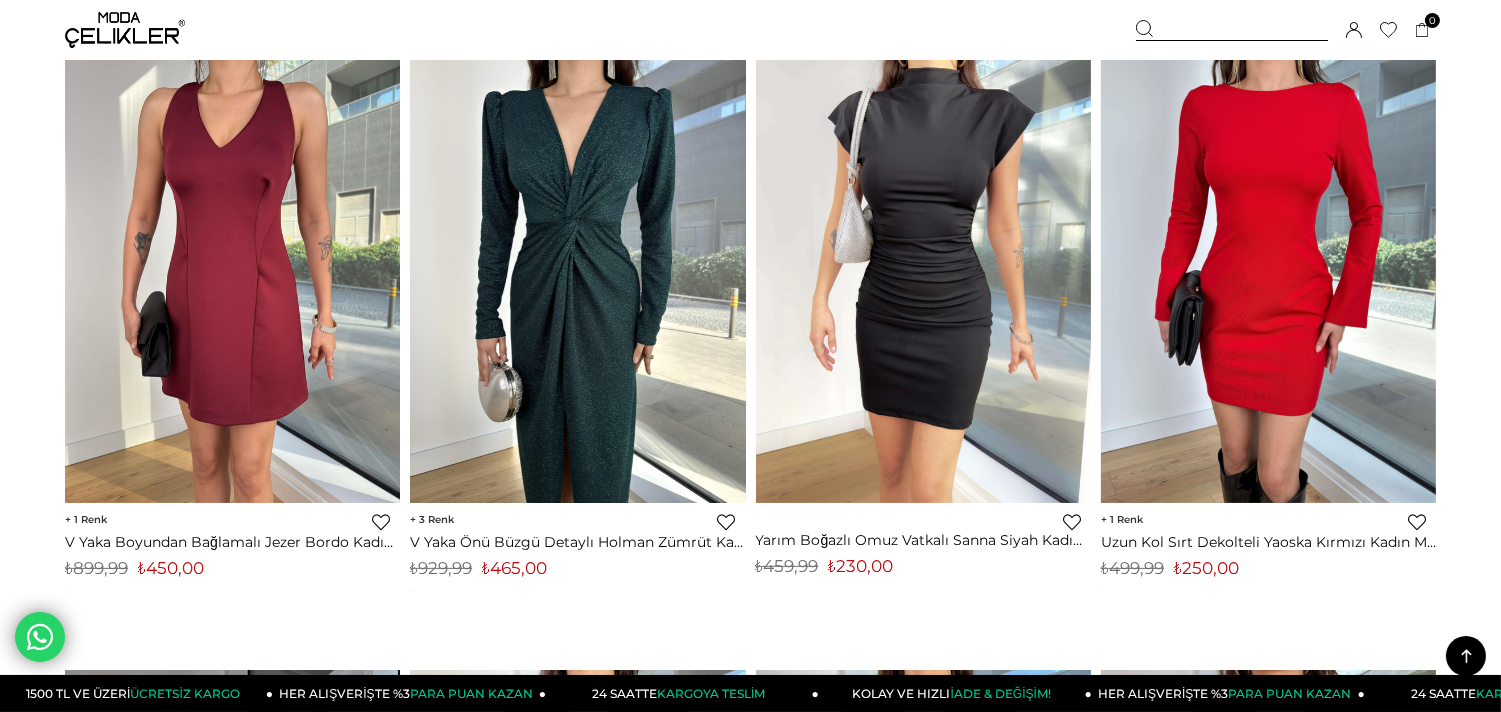 click at bounding box center (125, 30) 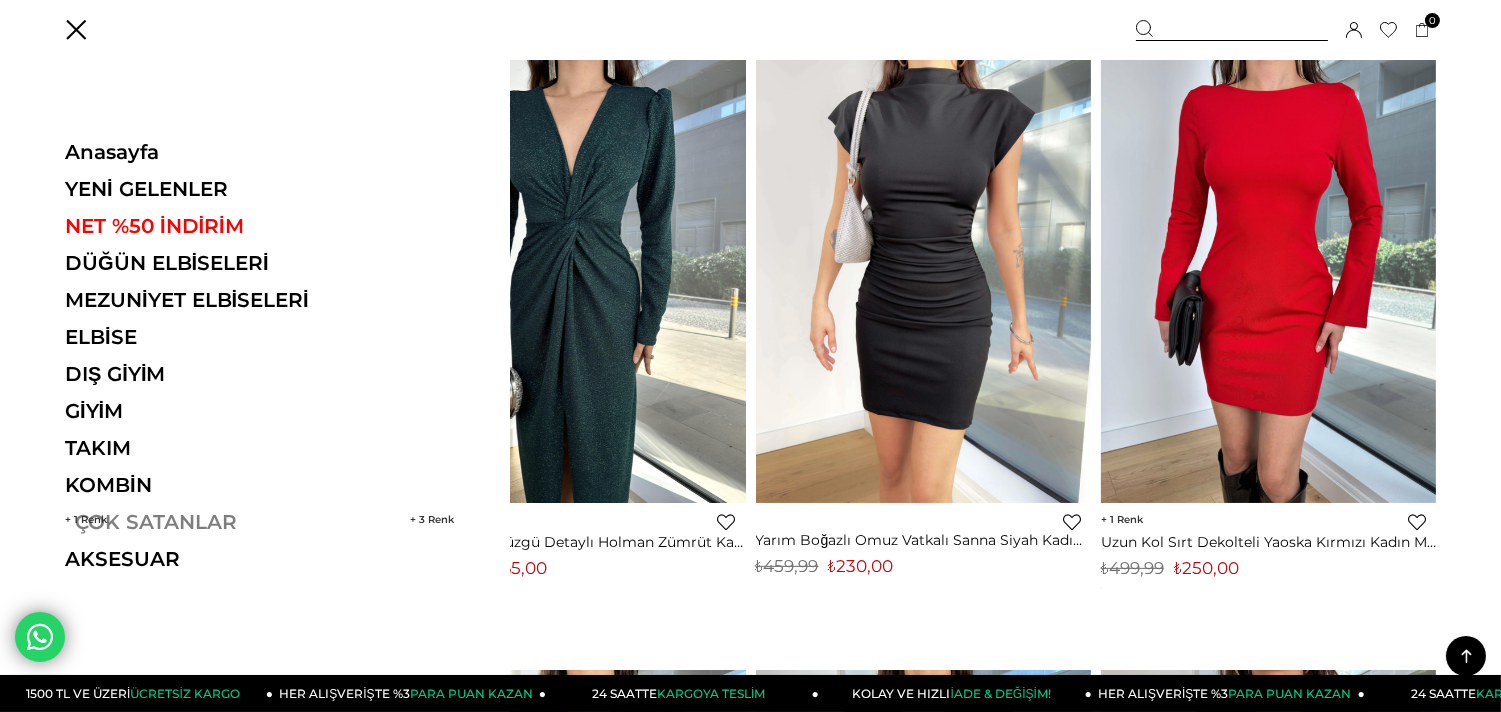 click on "ÇOK SATANLAR" at bounding box center (202, 522) 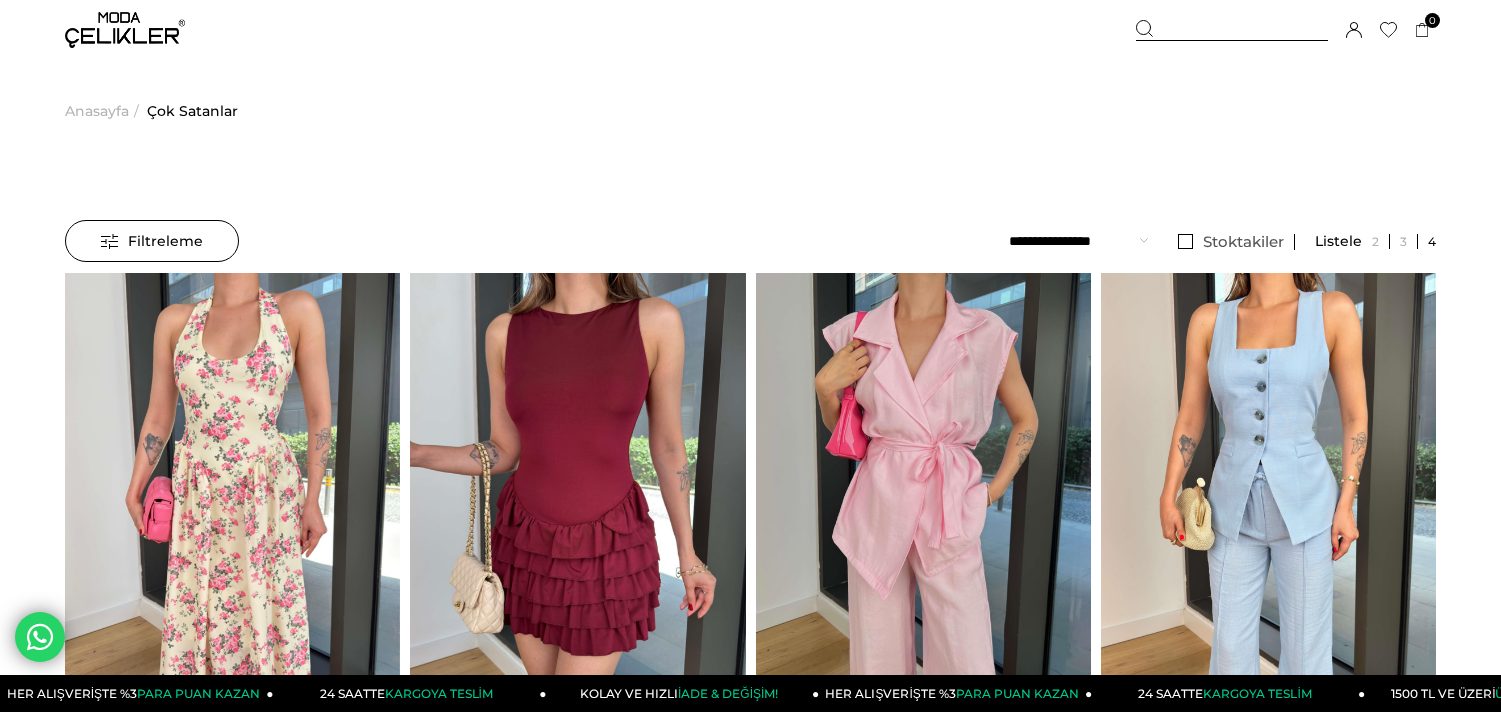 scroll, scrollTop: 0, scrollLeft: 0, axis: both 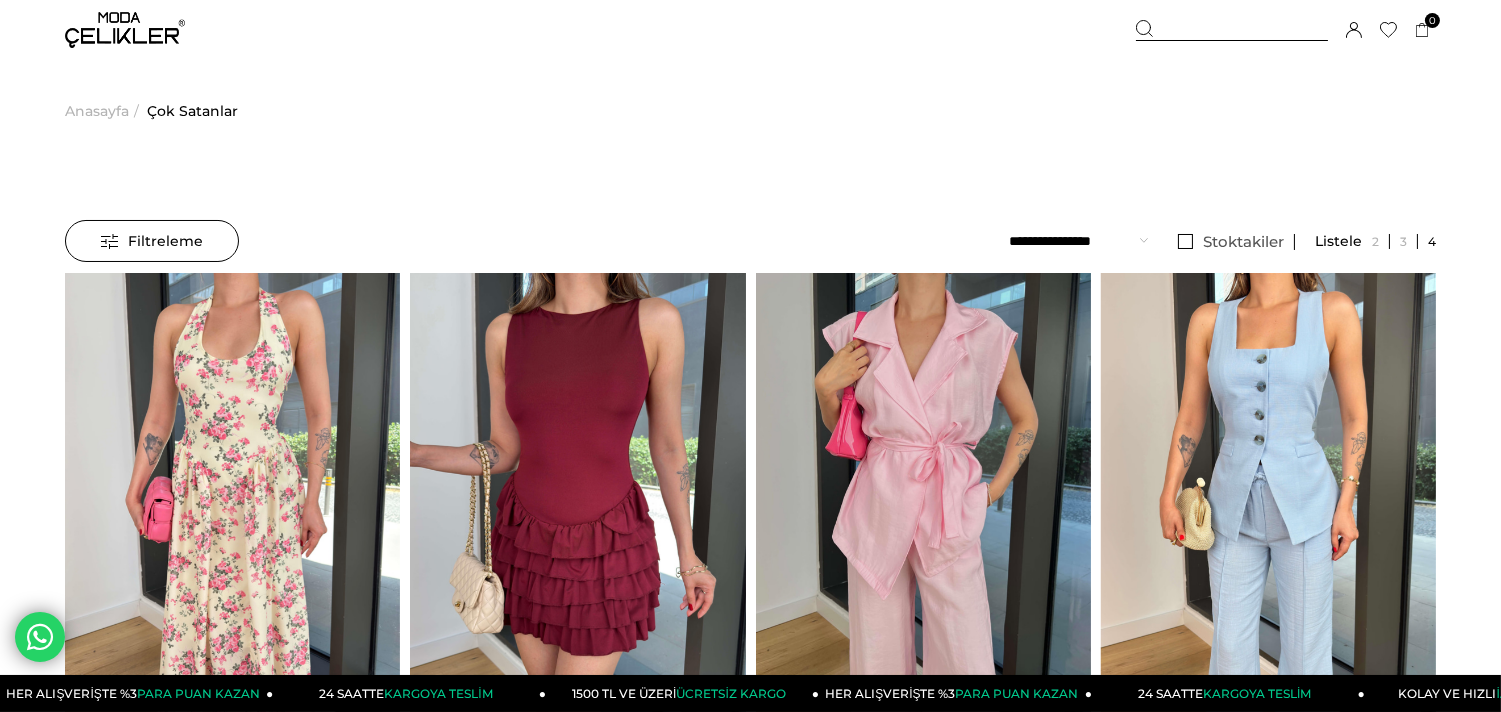 click on "Anasayfa" at bounding box center [97, 111] 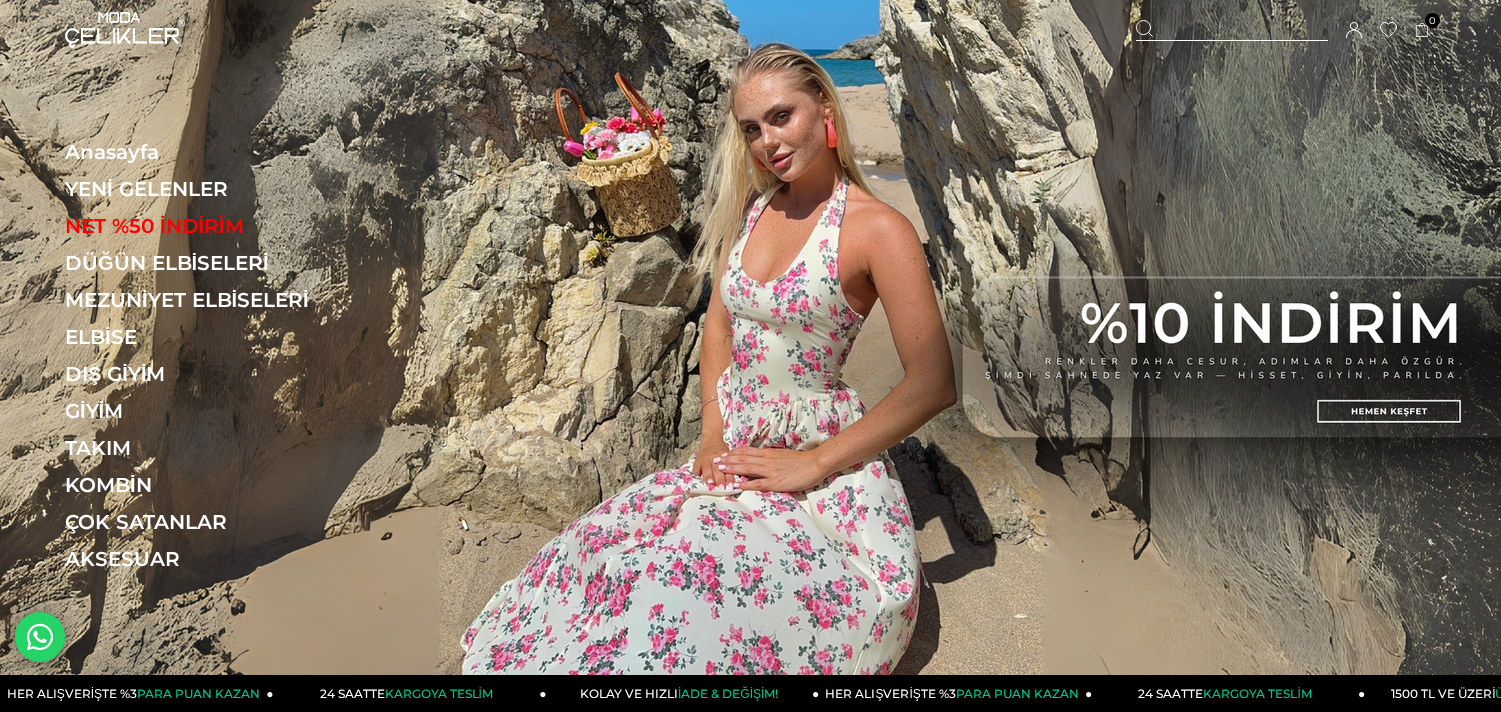 scroll, scrollTop: 0, scrollLeft: 0, axis: both 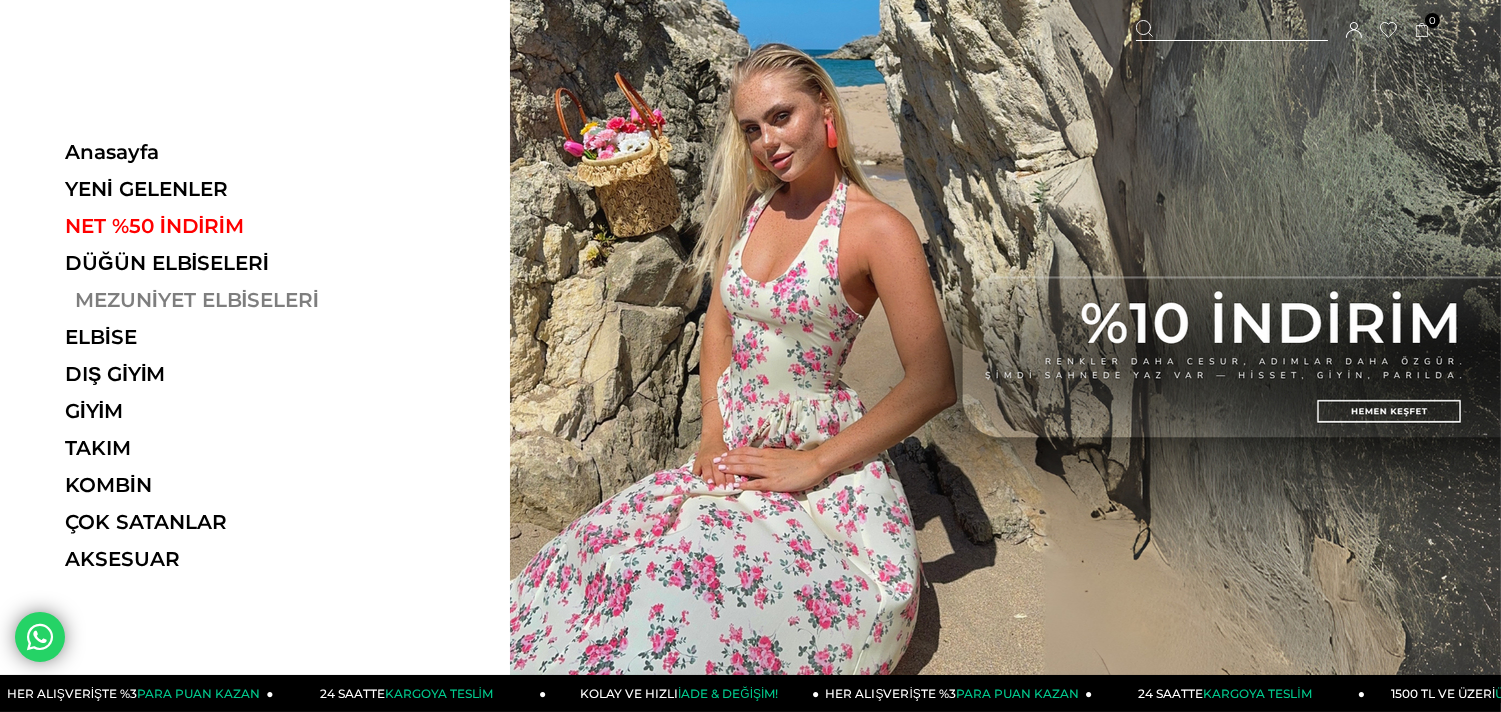 click on "MEZUNİYET ELBİSELERİ" at bounding box center (202, 300) 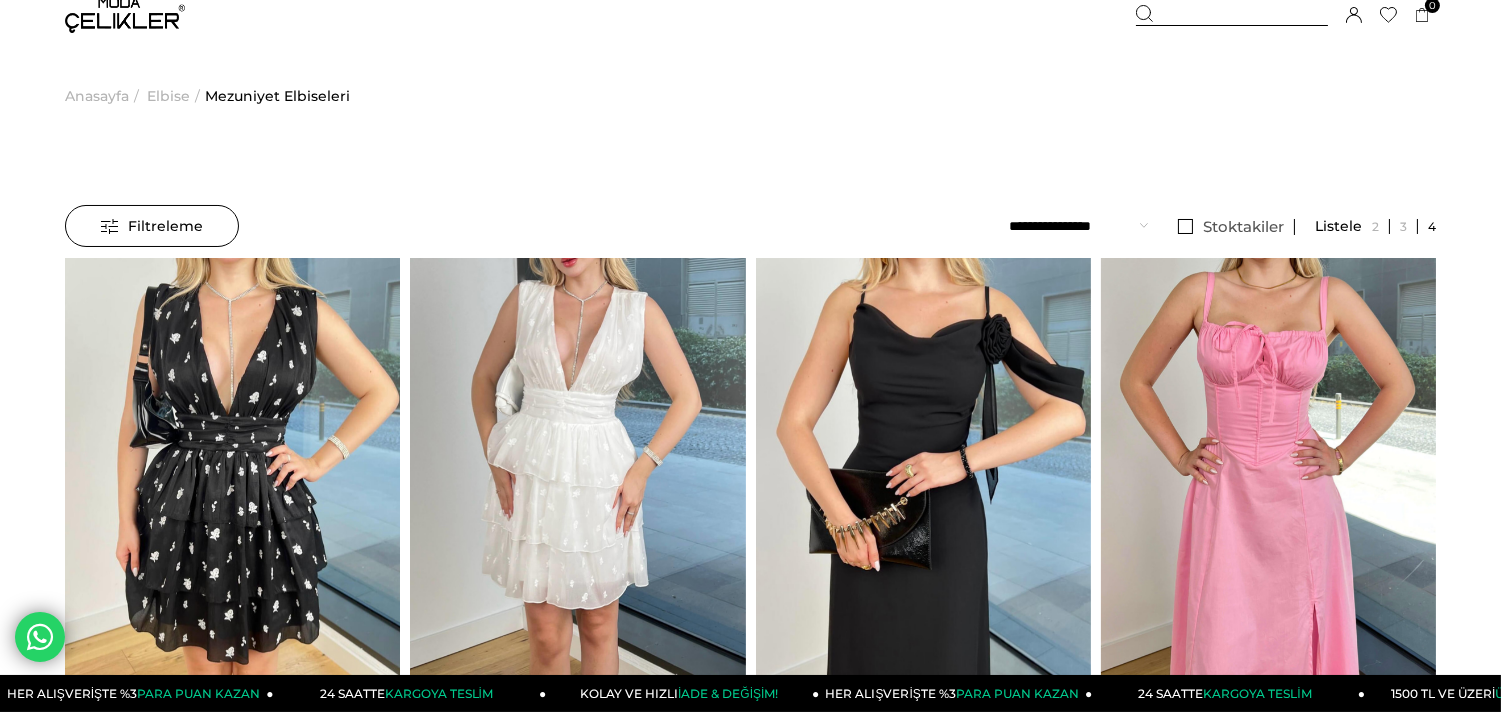 scroll, scrollTop: 222, scrollLeft: 0, axis: vertical 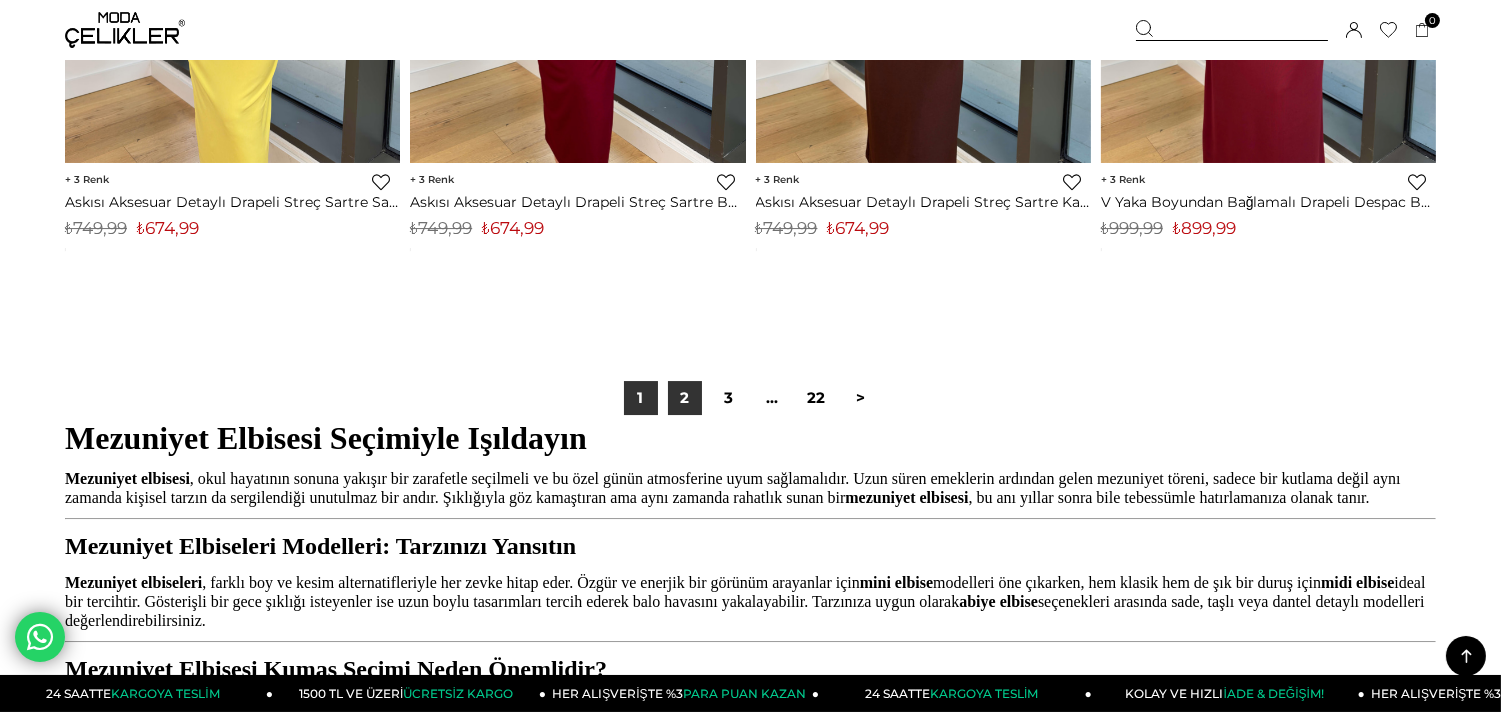 click on "2" at bounding box center (685, 398) 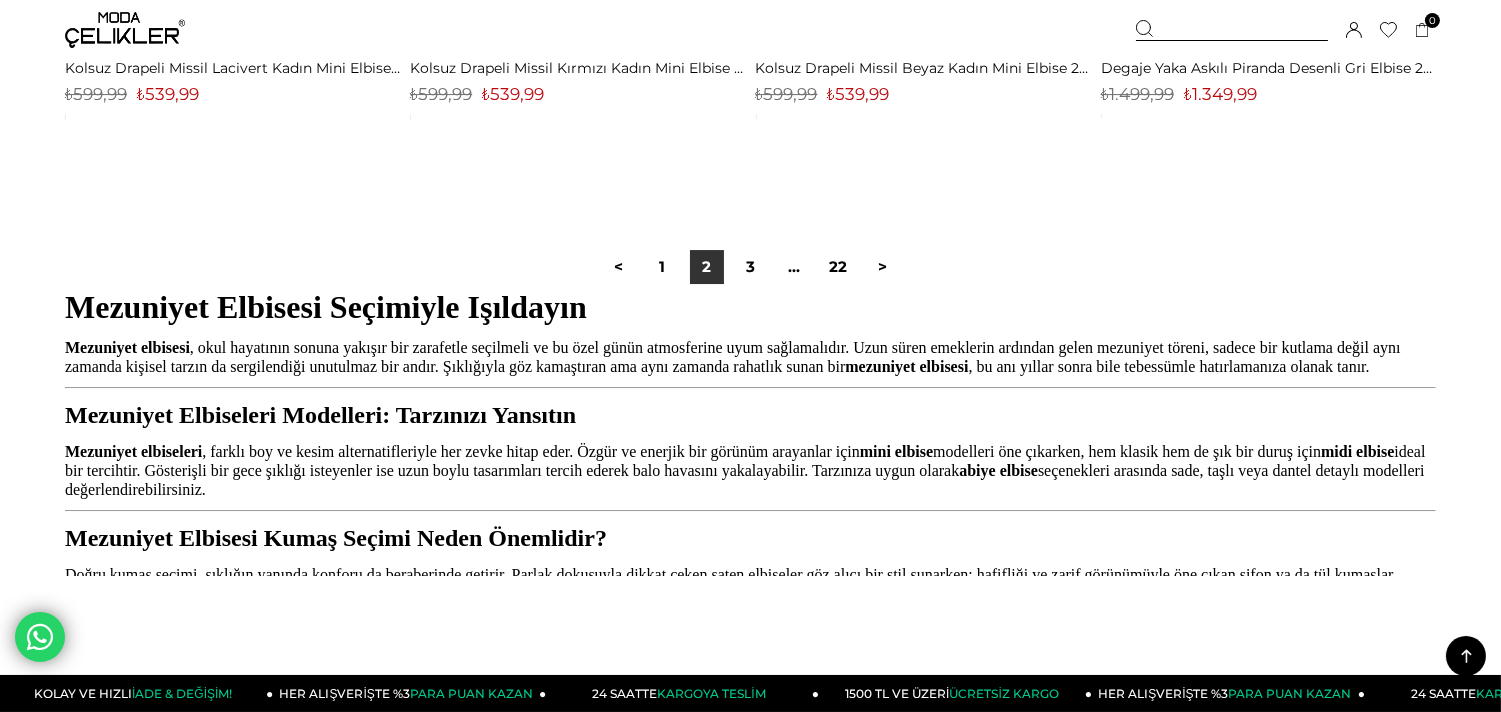 scroll, scrollTop: 12444, scrollLeft: 0, axis: vertical 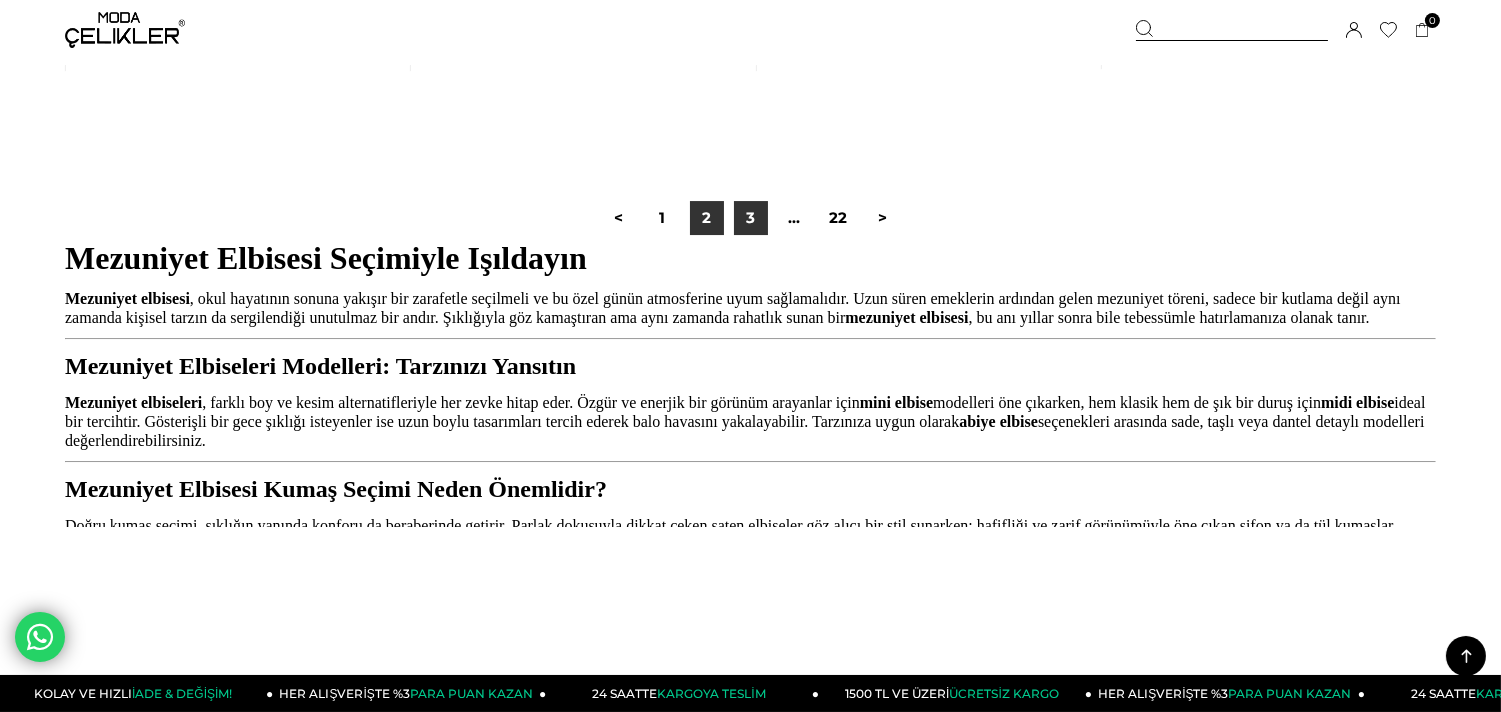 click on "3" at bounding box center [751, 218] 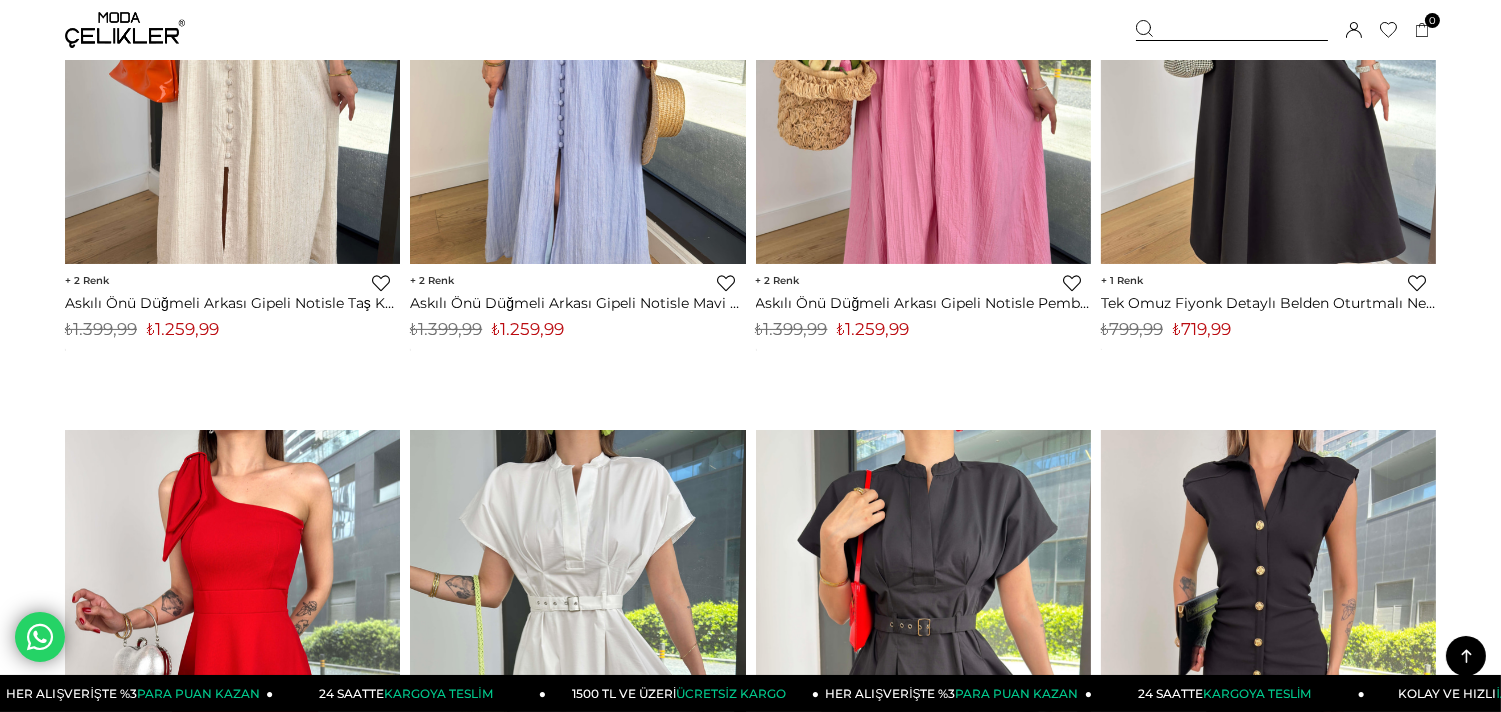 scroll, scrollTop: 1555, scrollLeft: 0, axis: vertical 